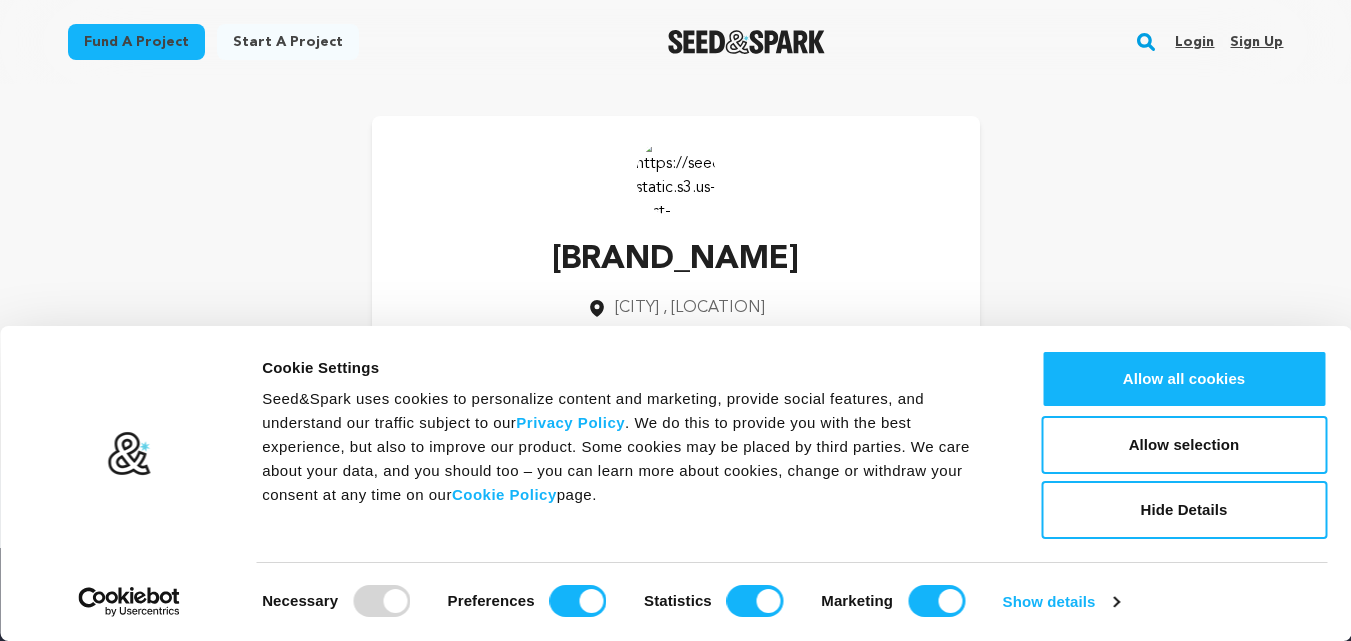scroll, scrollTop: 0, scrollLeft: 0, axis: both 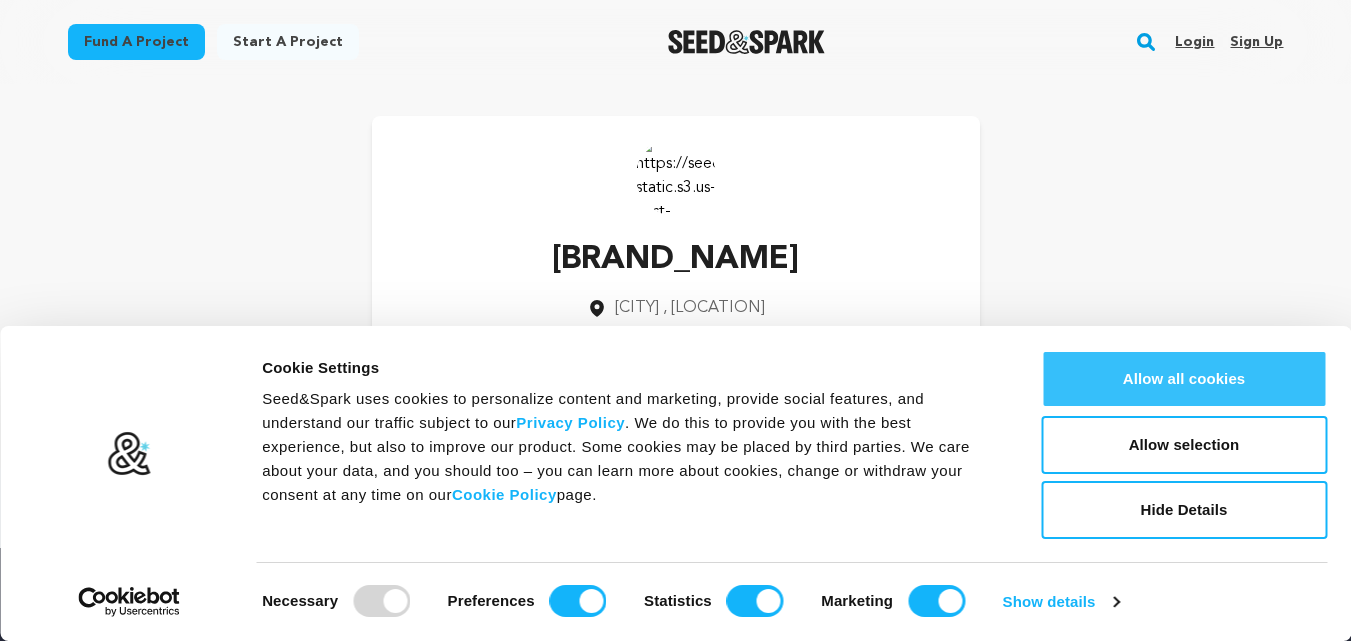 click on "Allow all cookies" at bounding box center [1184, 379] 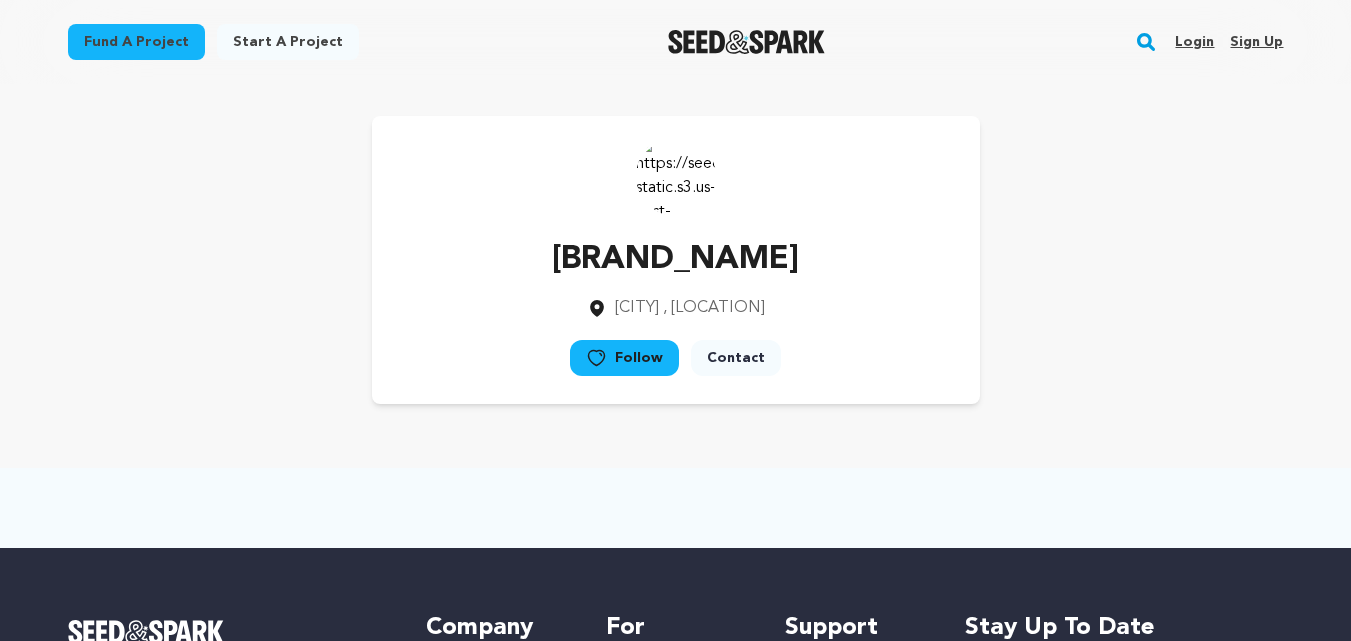 click on "Sign up" at bounding box center [1256, 42] 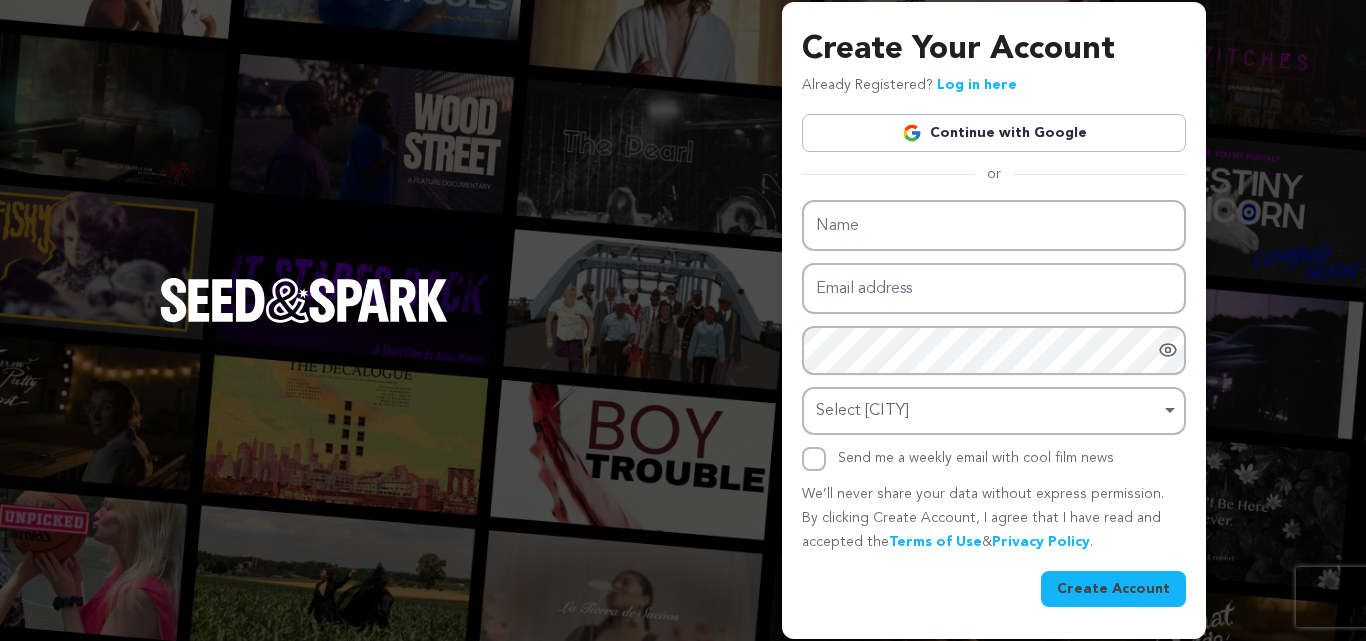scroll, scrollTop: 0, scrollLeft: 0, axis: both 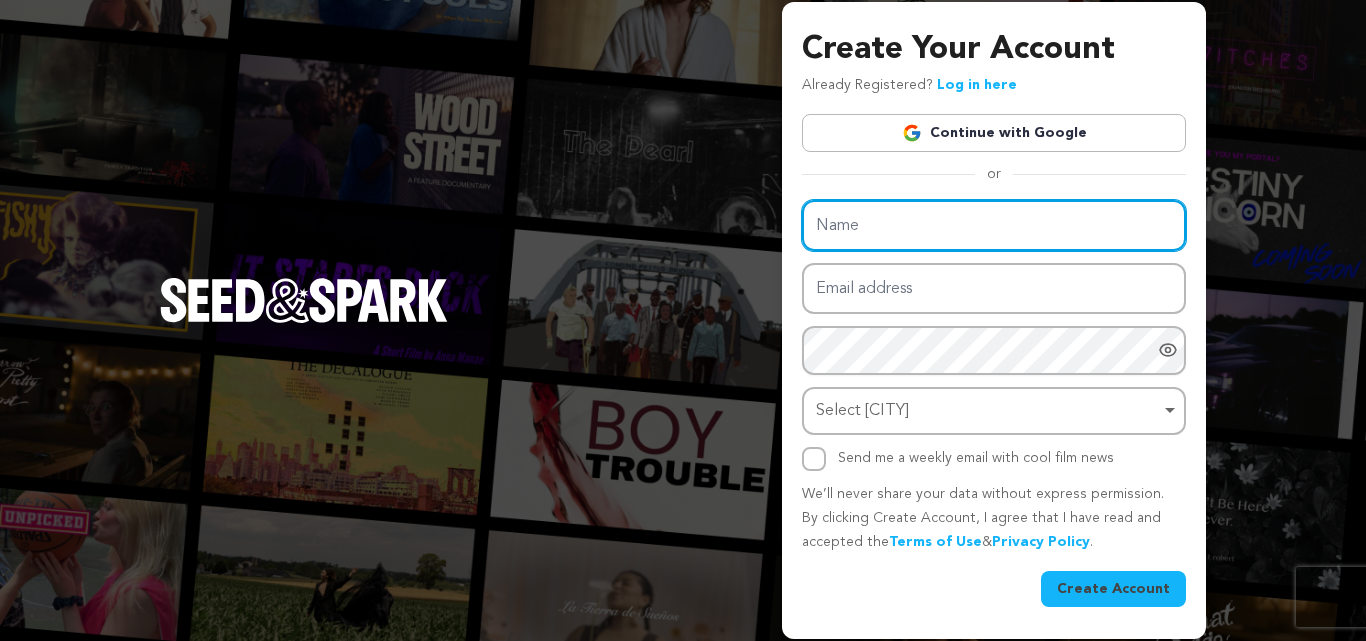 click on "Name" at bounding box center (994, 225) 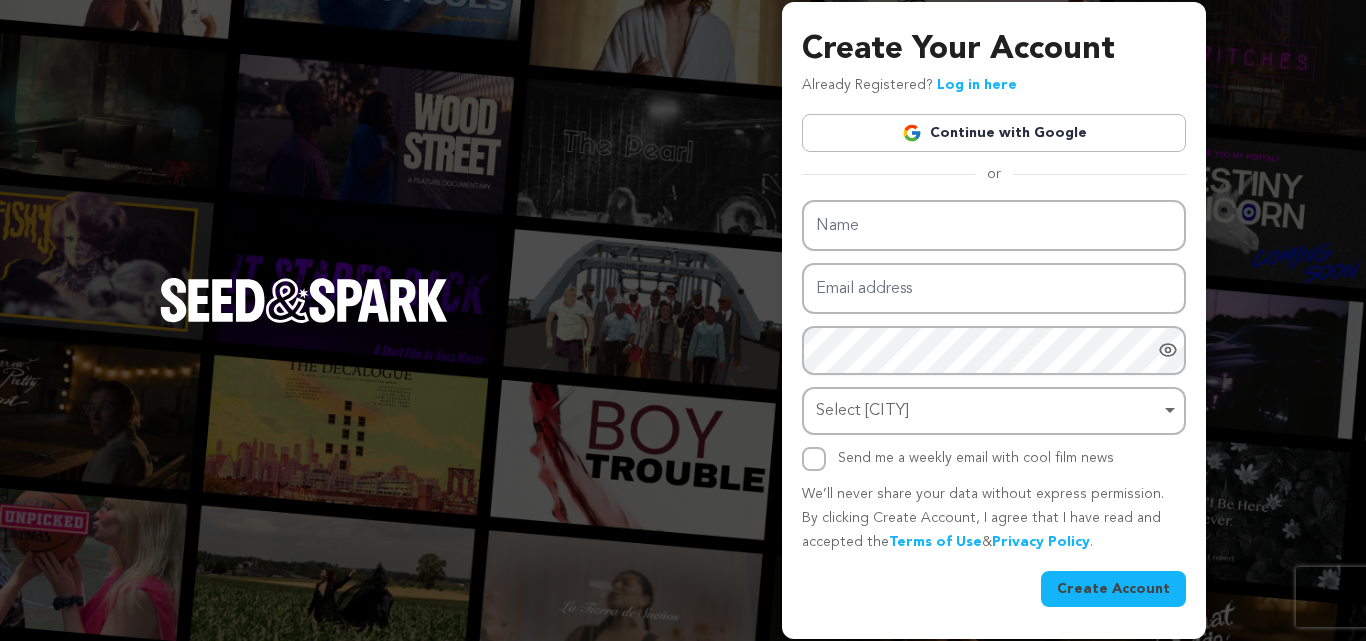 click on "Continue with Google" at bounding box center [994, 133] 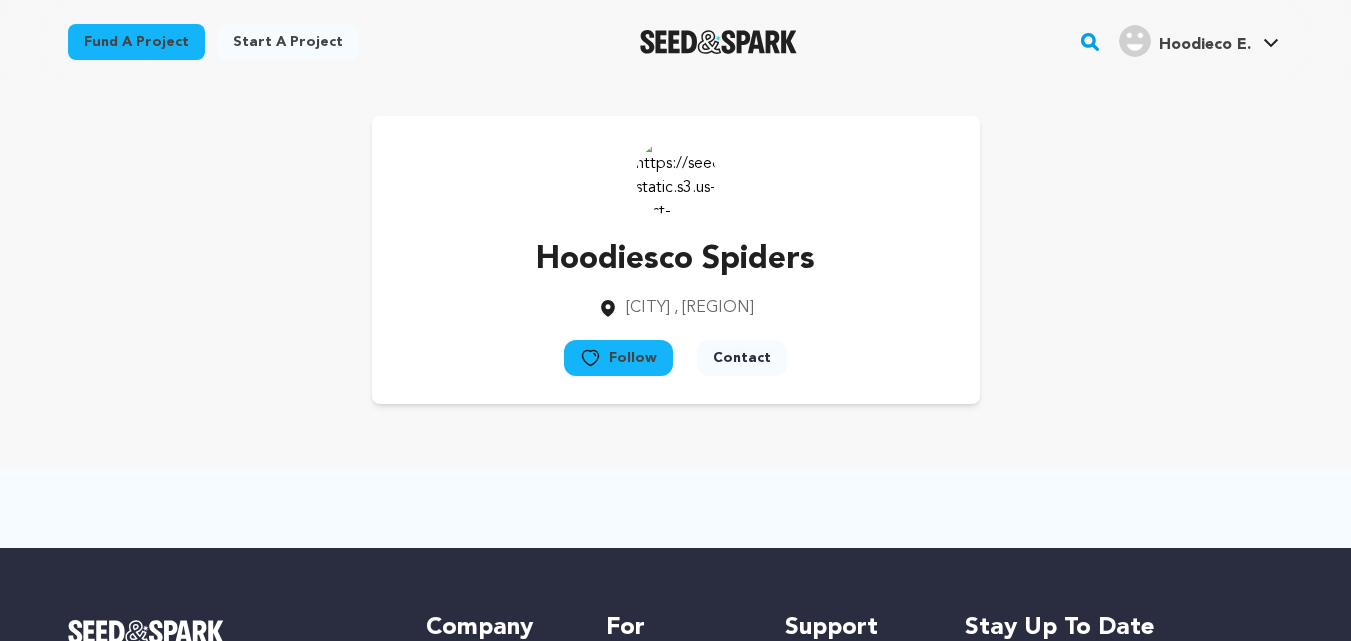 scroll, scrollTop: 0, scrollLeft: 0, axis: both 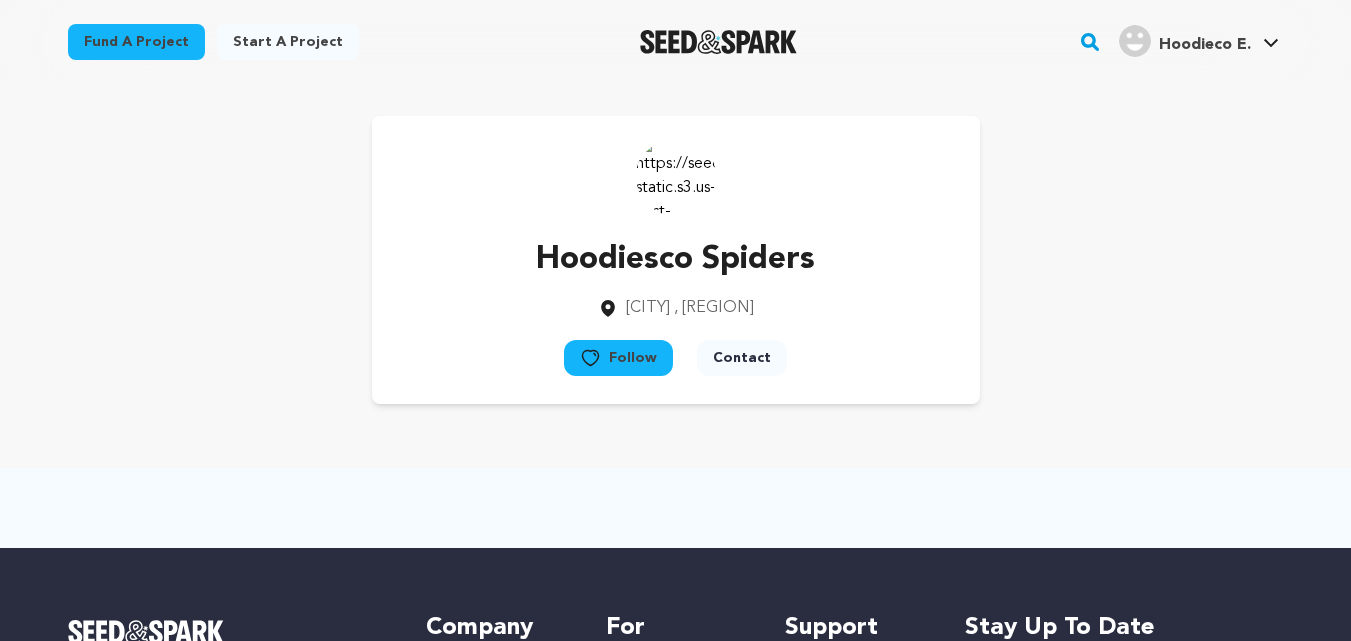 click on "Hoodieco E." at bounding box center [1205, 45] 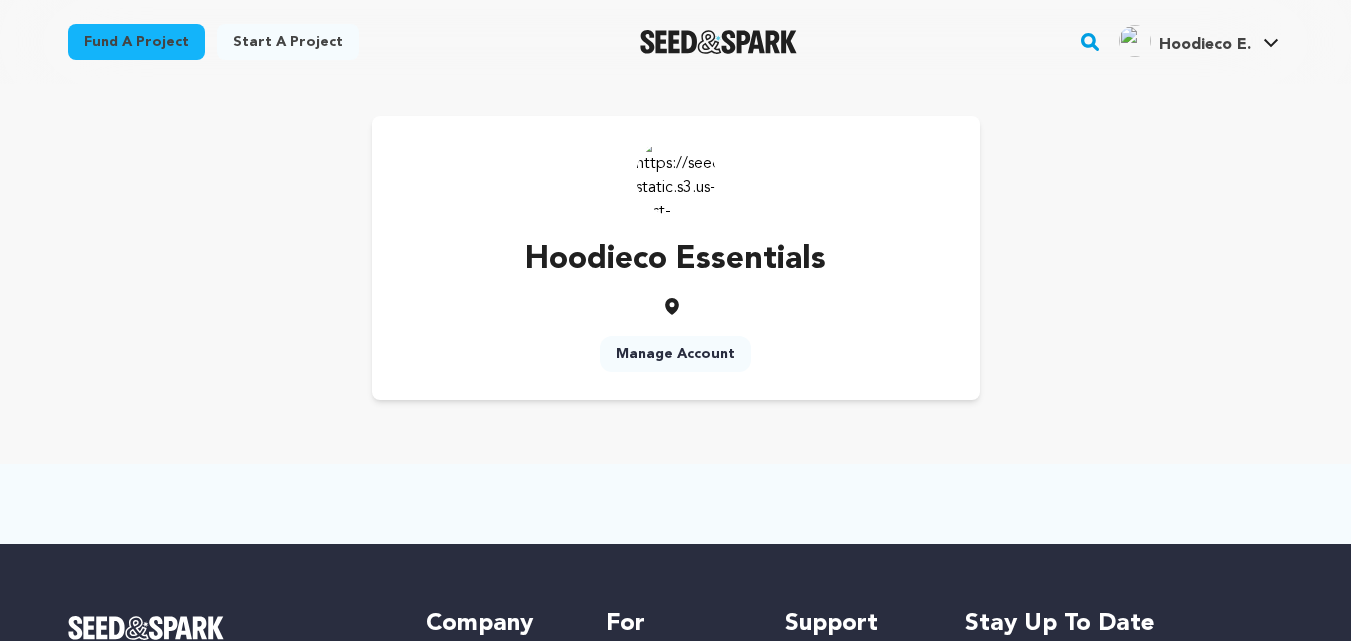scroll, scrollTop: 0, scrollLeft: 0, axis: both 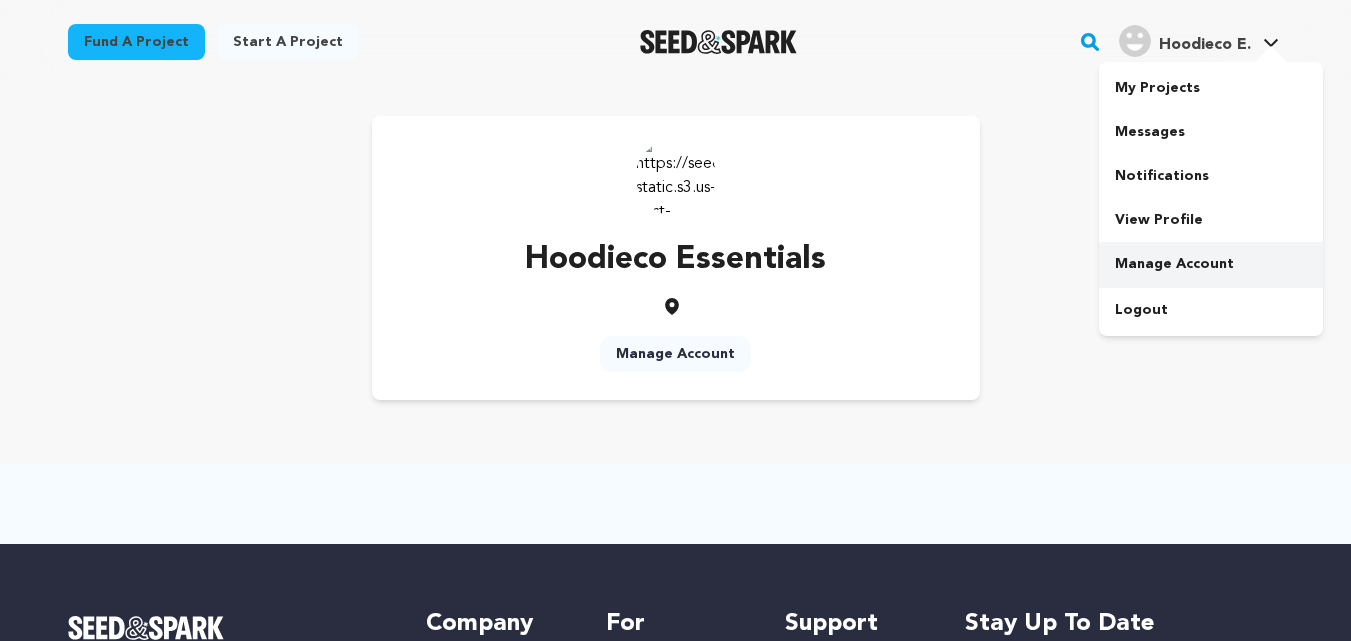 click on "Manage Account" at bounding box center (1211, 264) 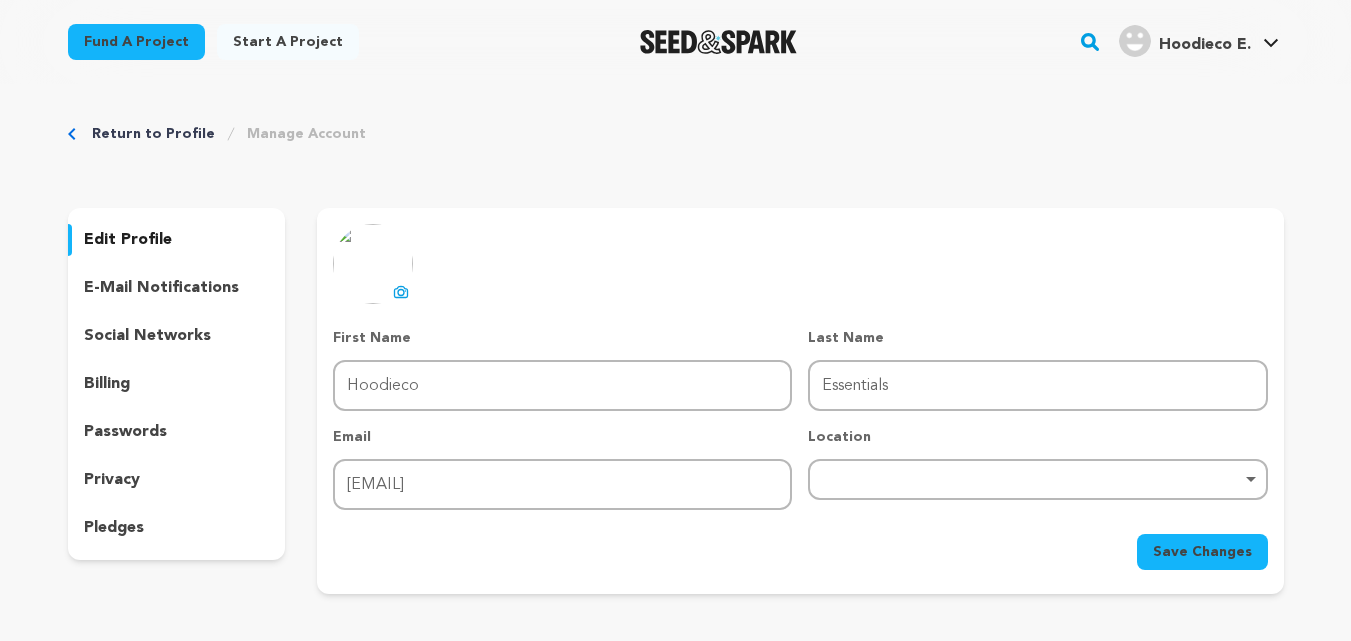 click on "edit profile" at bounding box center [128, 240] 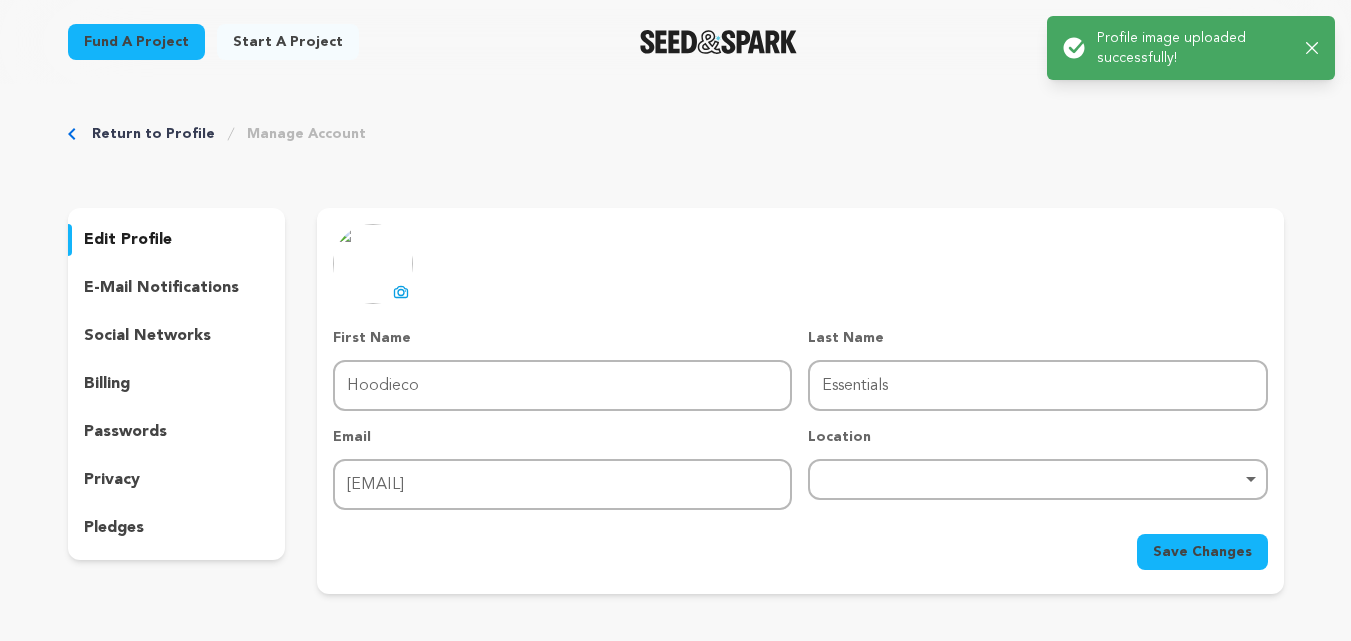 click on "Save Changes" at bounding box center [1202, 552] 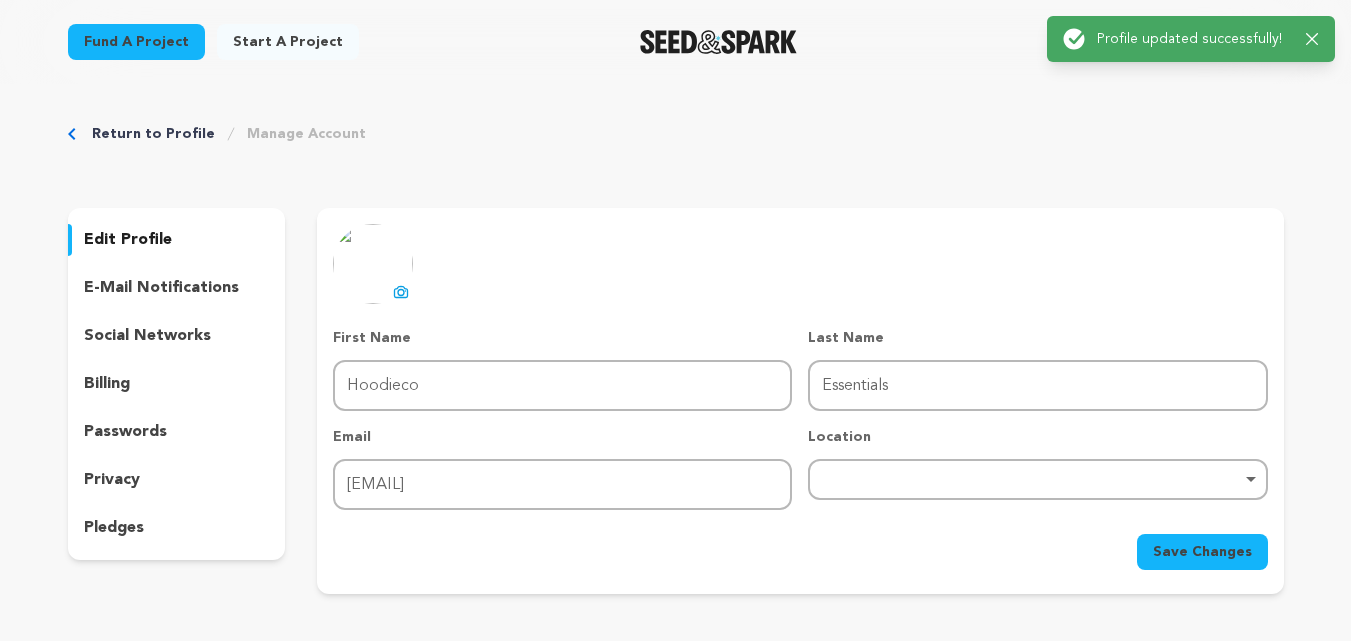 click on "billing" at bounding box center (107, 384) 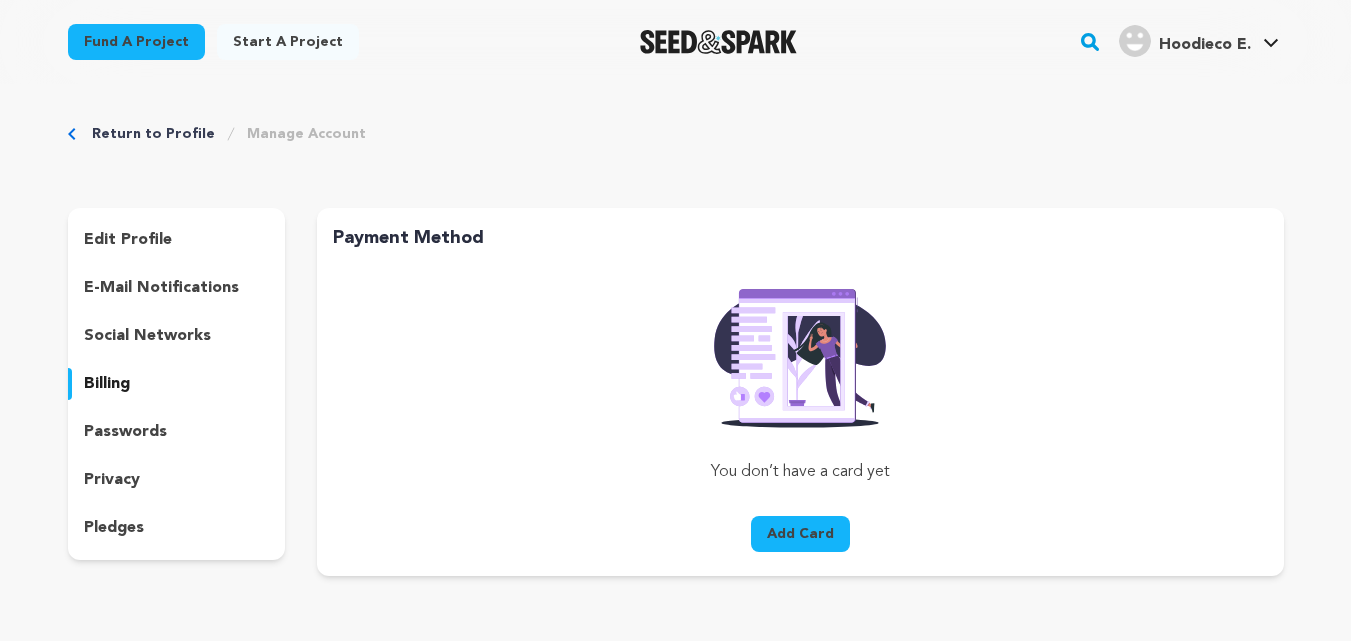 click on "edit profile" at bounding box center (128, 240) 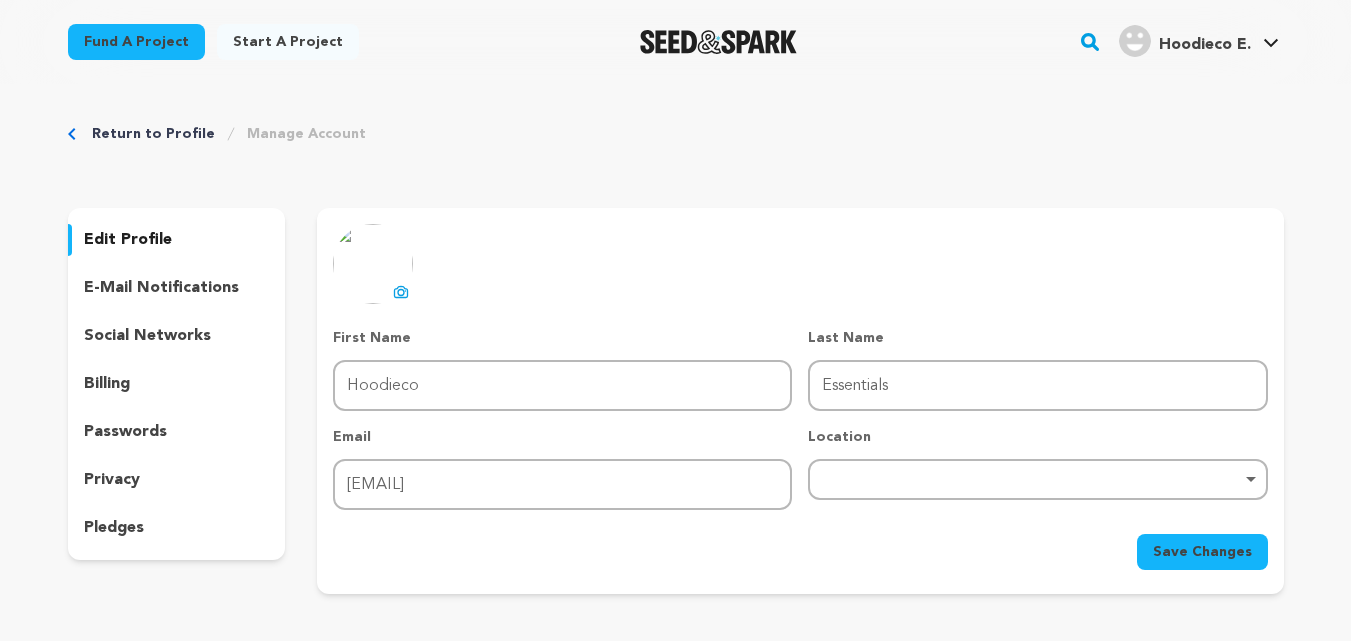 click on "Manage Account" at bounding box center [306, 134] 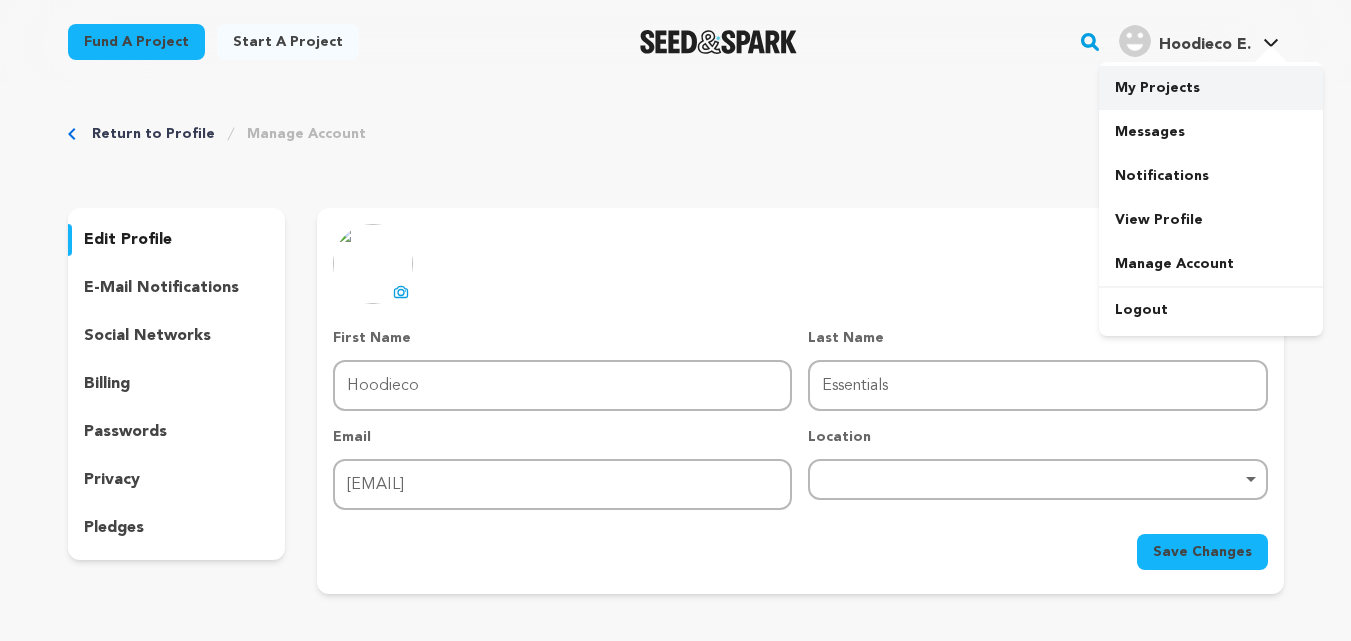 click on "My Projects" at bounding box center [1211, 88] 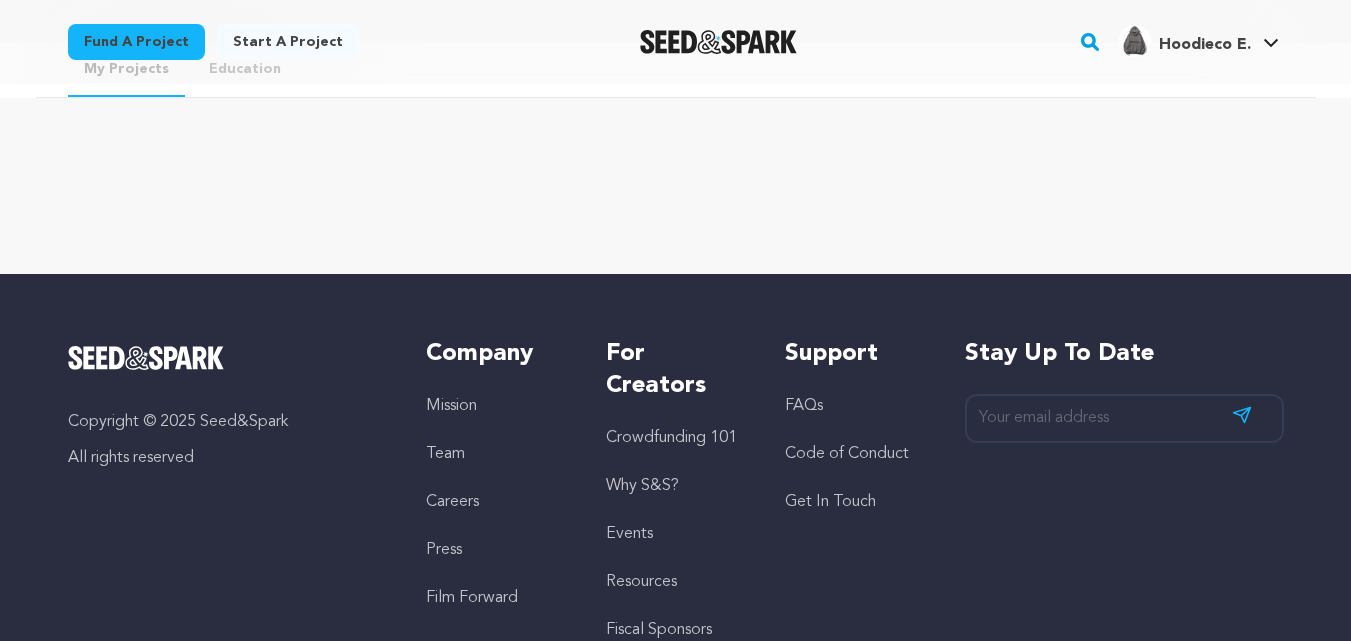 scroll, scrollTop: 0, scrollLeft: 0, axis: both 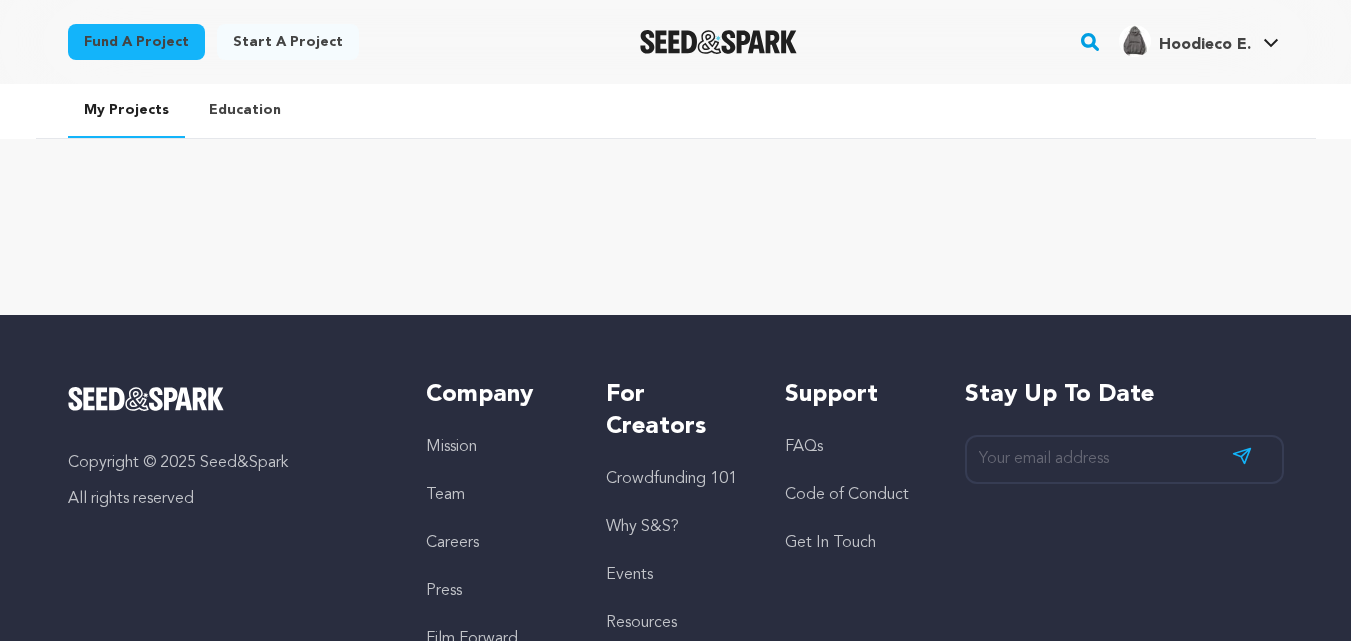 click on "Start a project" at bounding box center (288, 42) 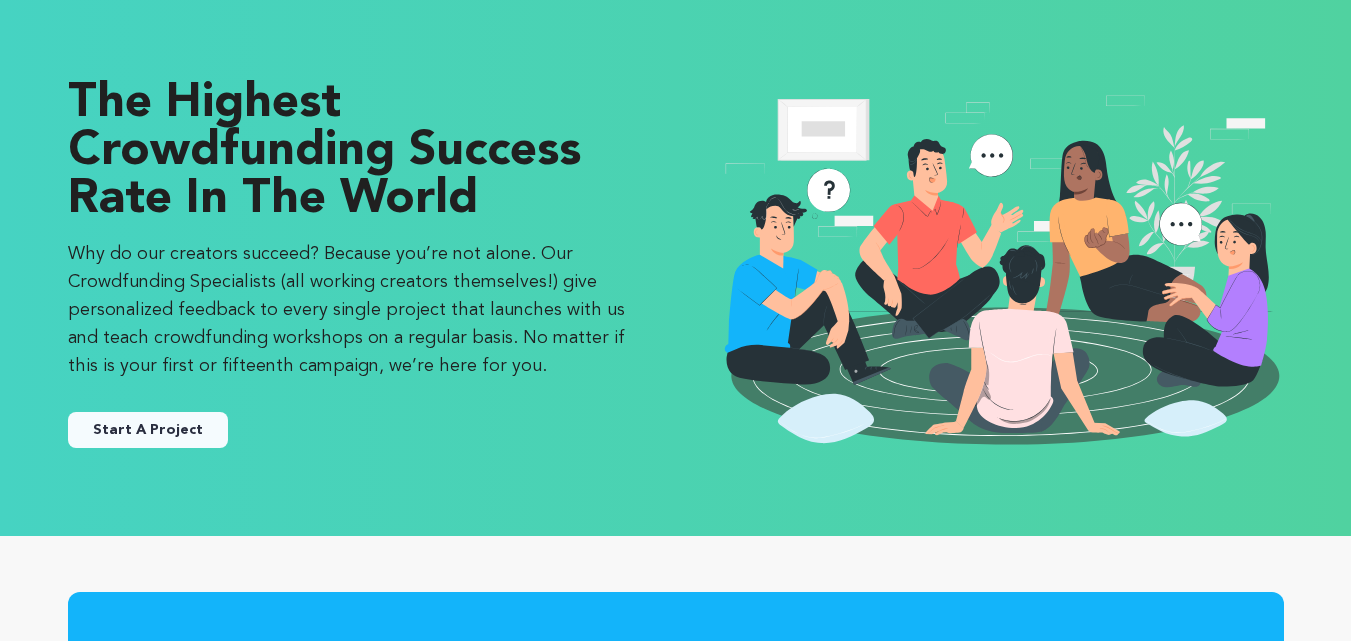 scroll, scrollTop: 0, scrollLeft: 0, axis: both 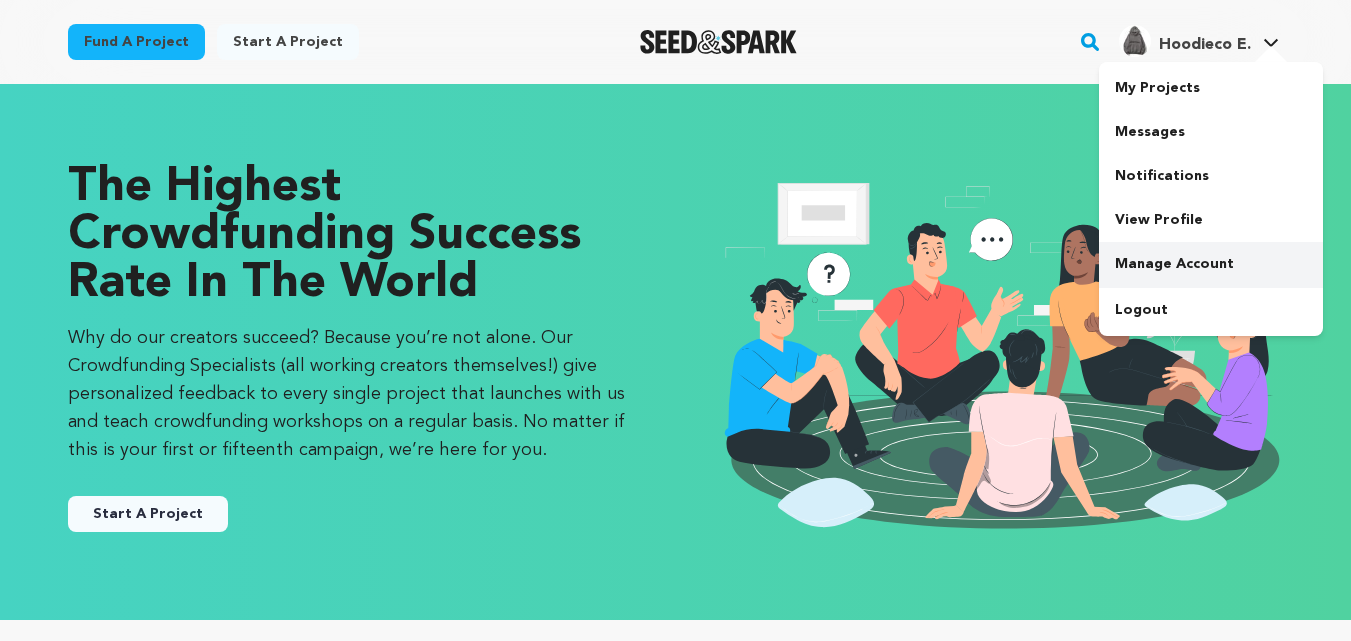 click on "Manage Account" at bounding box center [1211, 264] 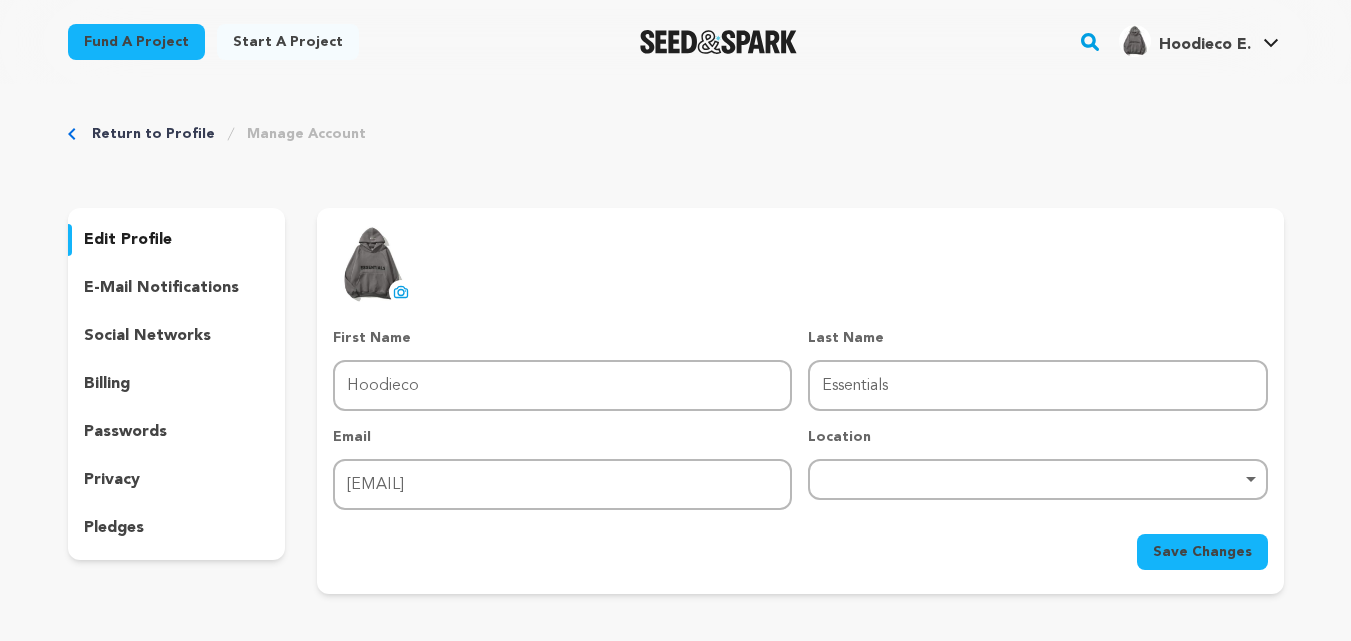 scroll, scrollTop: 167, scrollLeft: 0, axis: vertical 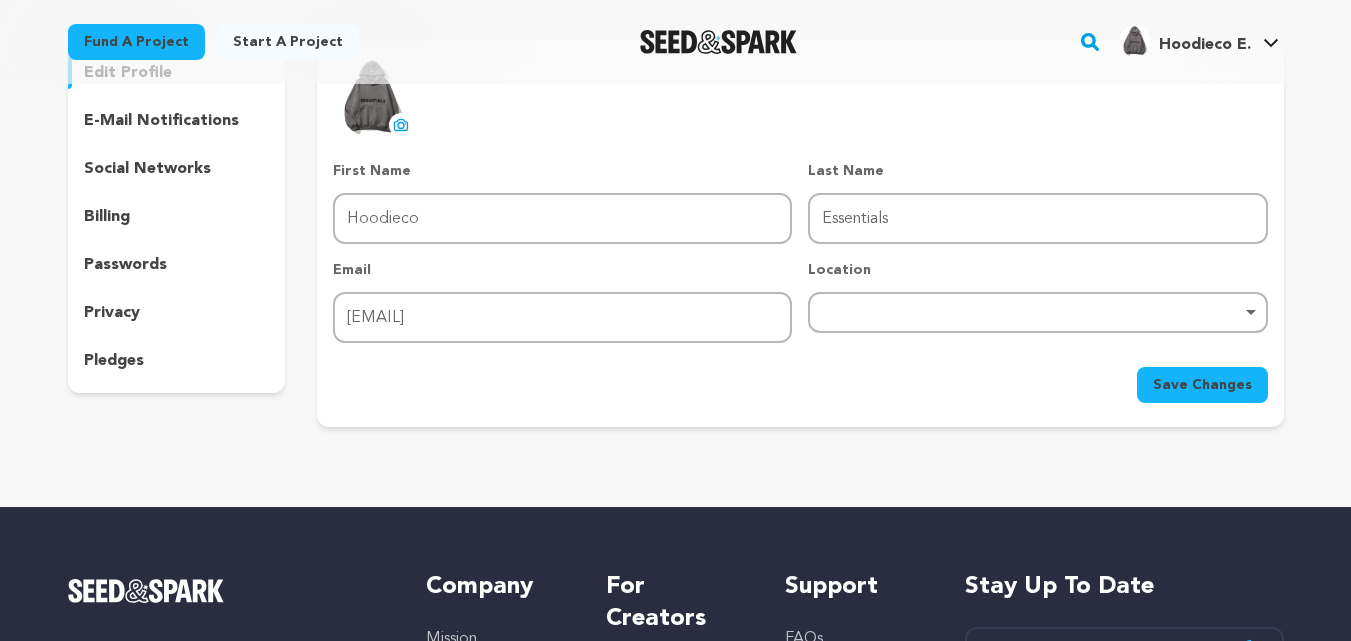 click on "pledges" at bounding box center [114, 361] 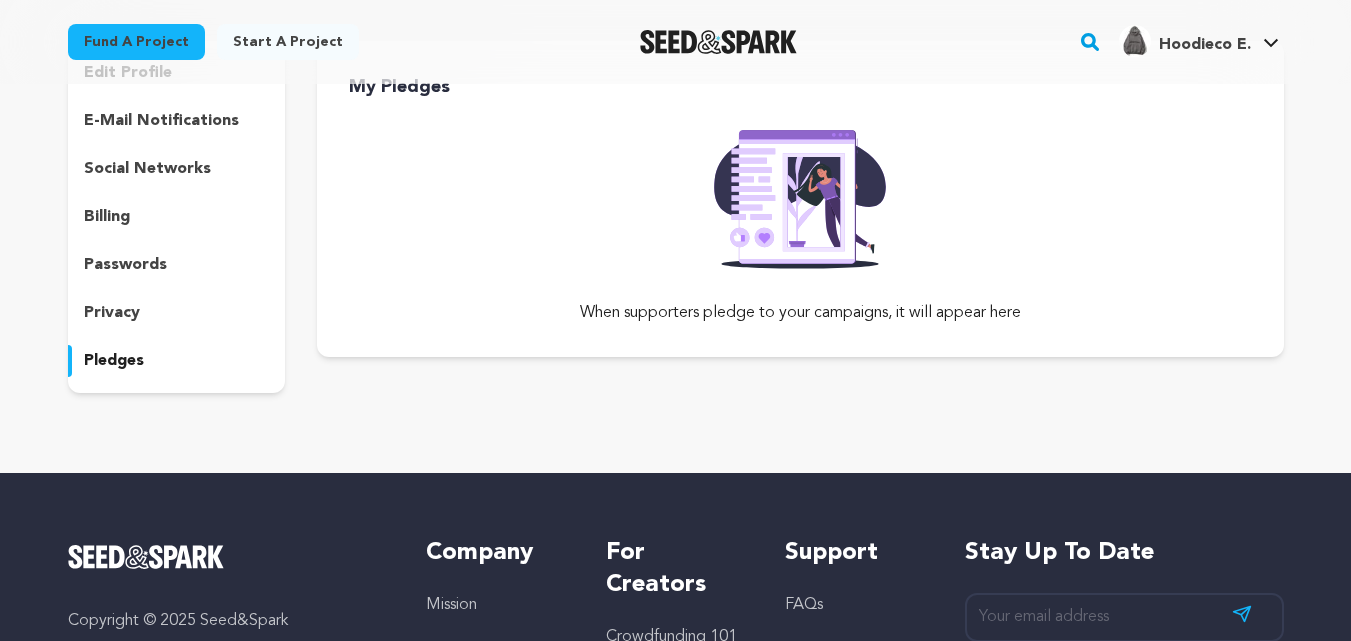 click on "passwords" at bounding box center [125, 265] 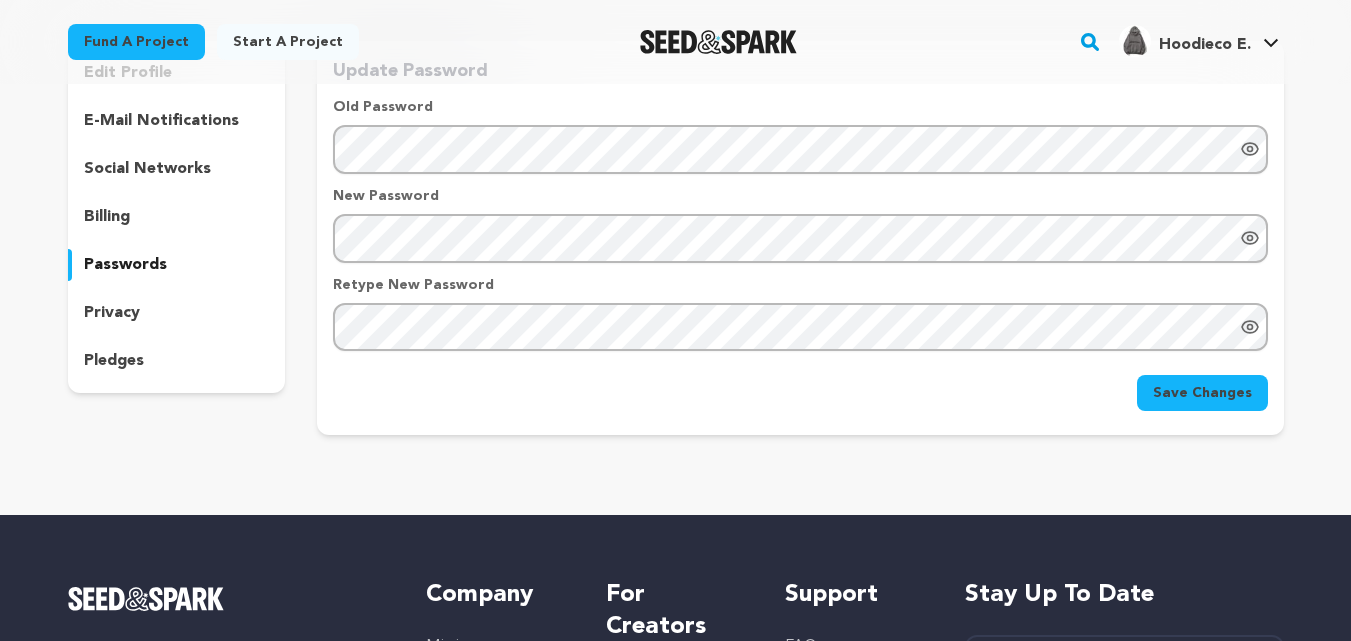 click on "privacy" at bounding box center [112, 313] 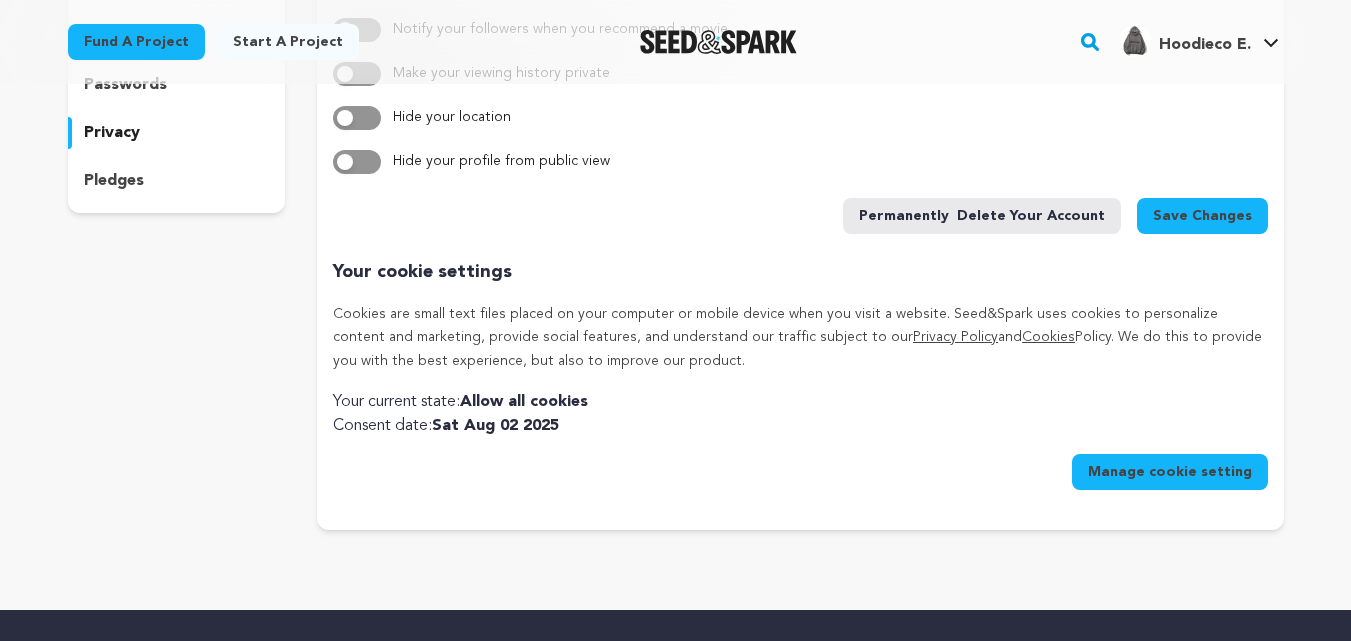scroll, scrollTop: 167, scrollLeft: 0, axis: vertical 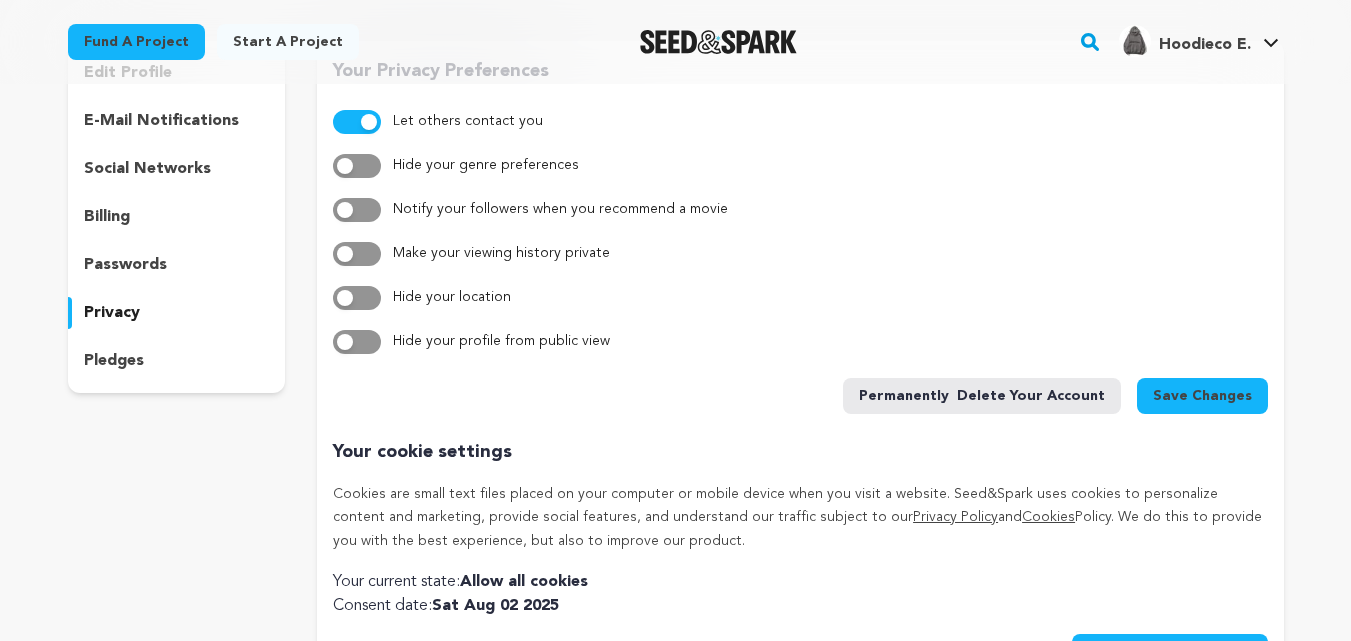click on "e-mail notifications" at bounding box center [161, 121] 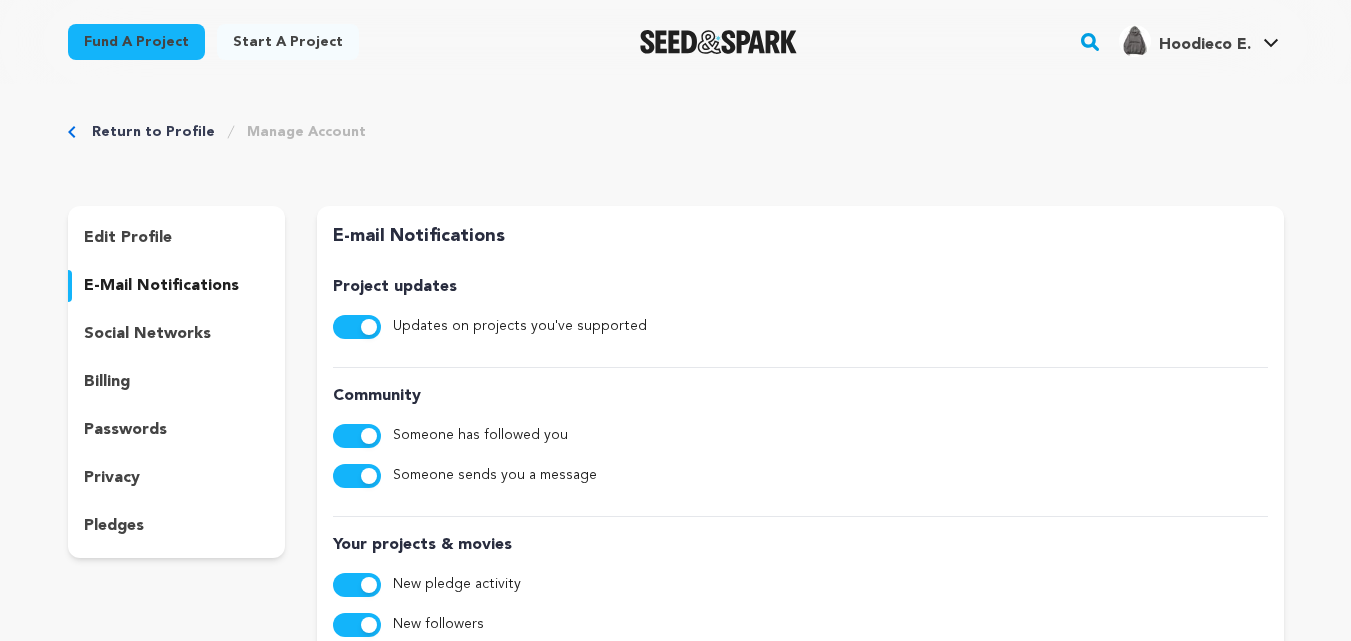 scroll, scrollTop: 0, scrollLeft: 0, axis: both 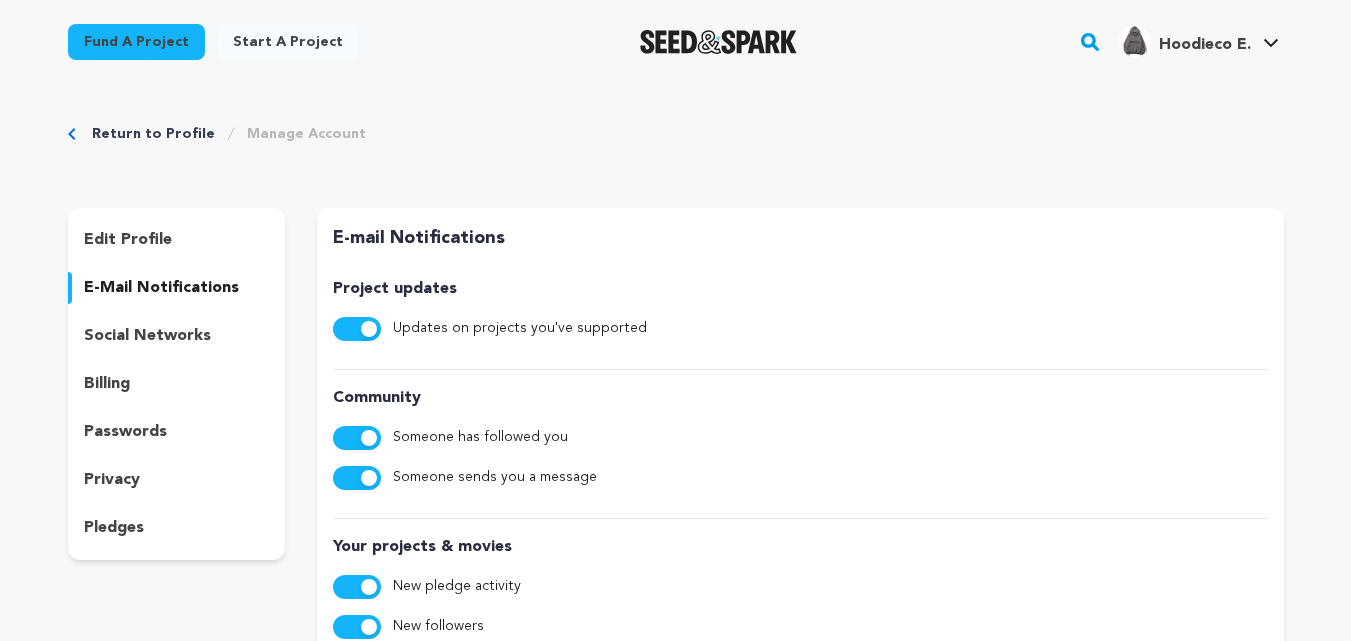click on "edit profile" at bounding box center [128, 240] 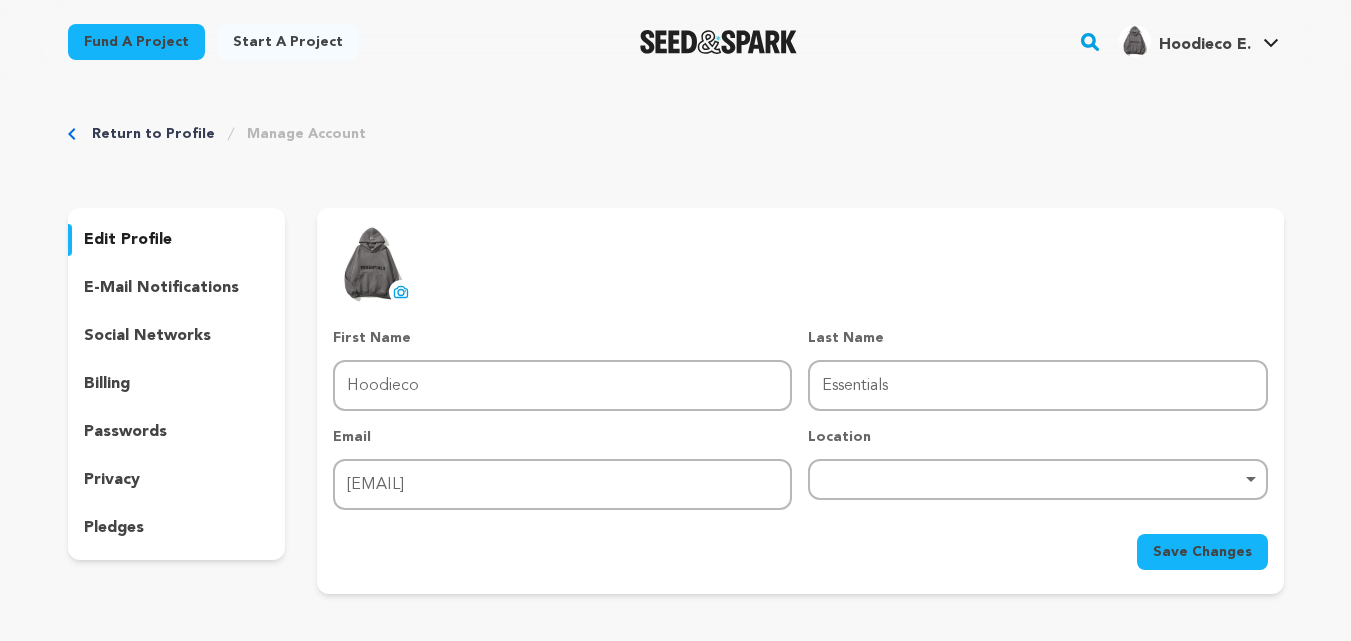 click on "Return to Profile
Manage Account
edit profile
e-mail notifications
social networks
billing
passwords
privacy" at bounding box center [676, 363] 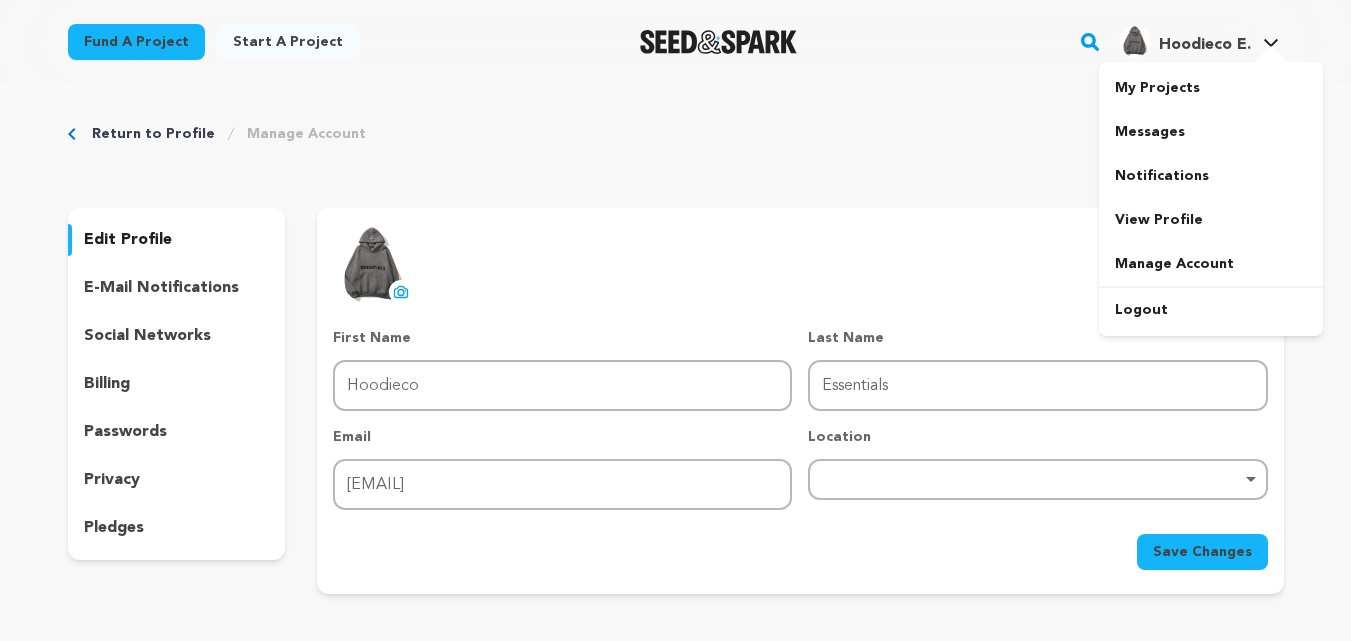 click on "Hoodieco E." at bounding box center [1205, 45] 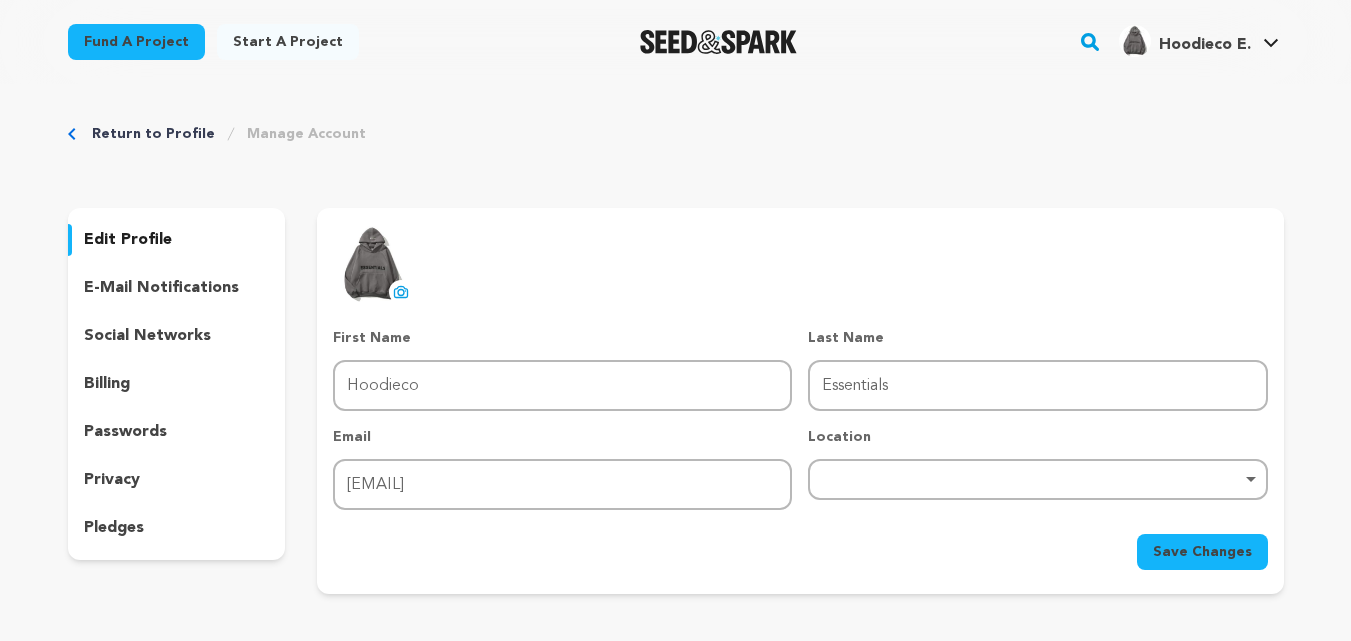 click on "Hoodieco E." at bounding box center (1205, 45) 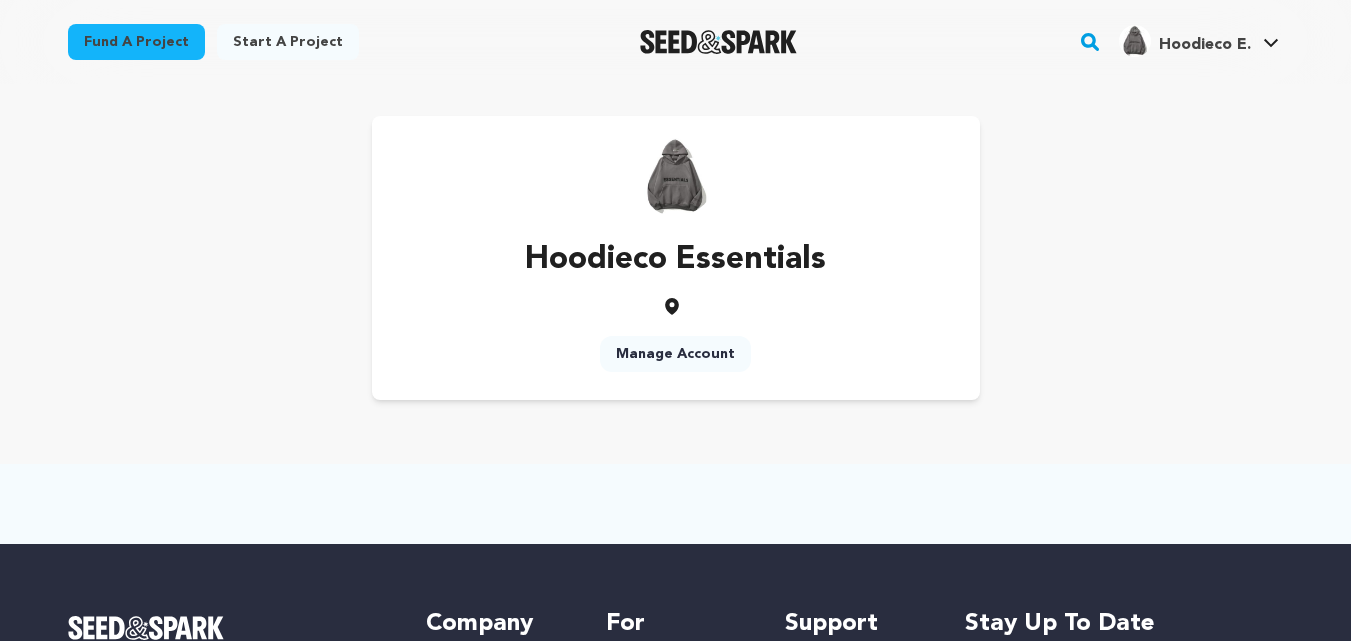 scroll, scrollTop: 0, scrollLeft: 0, axis: both 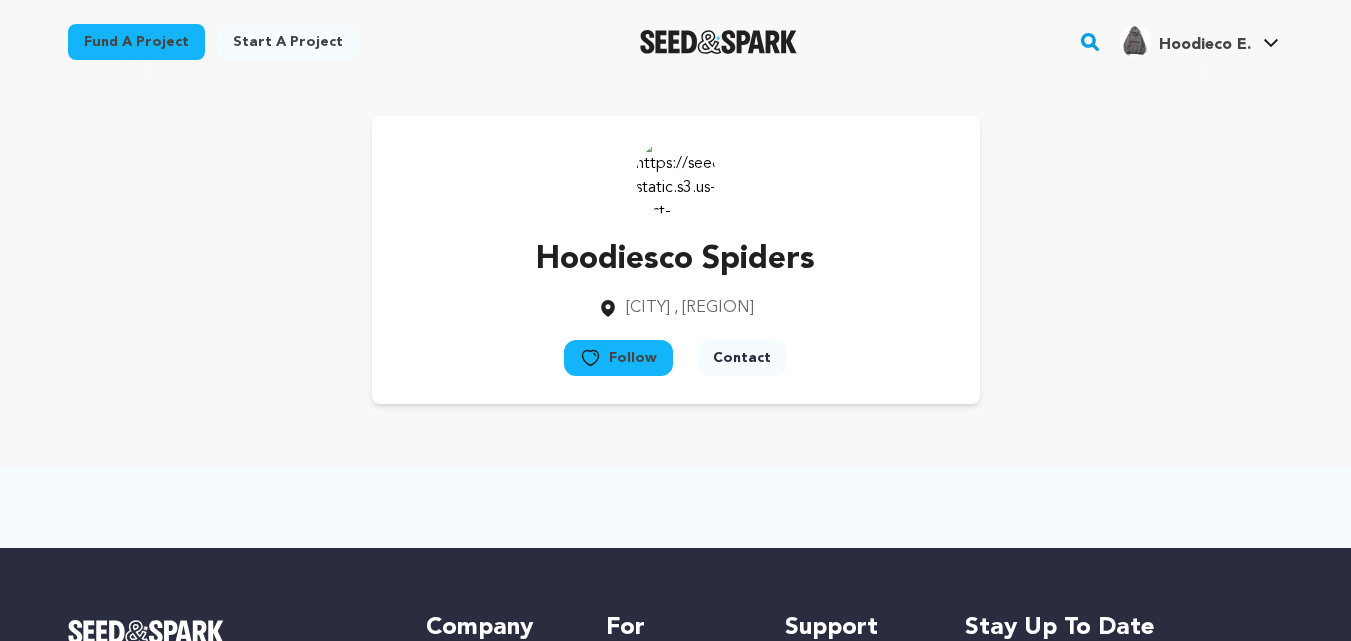 click at bounding box center (676, 176) 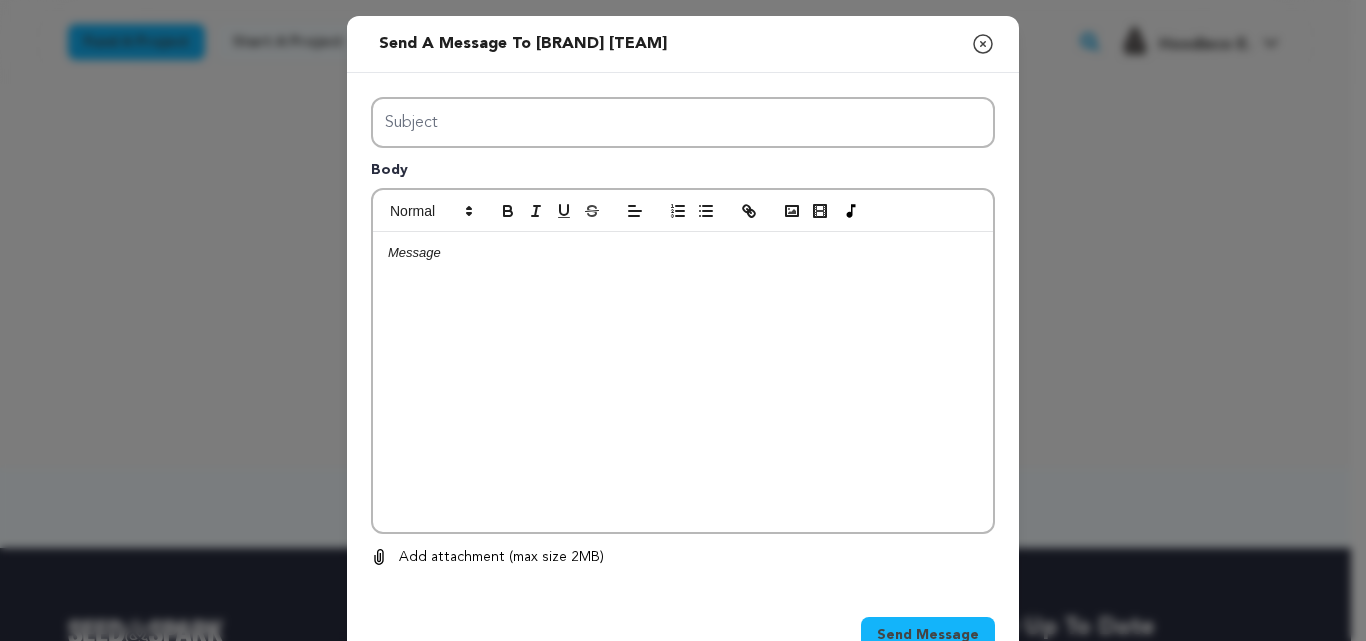 type 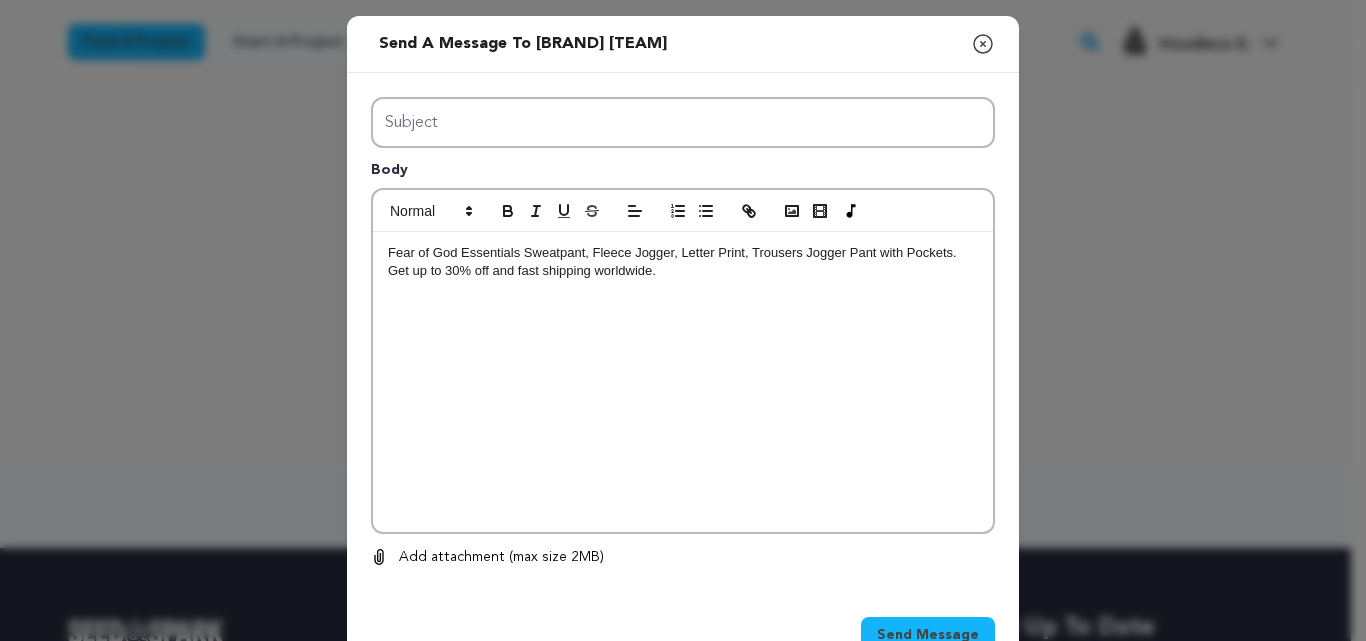 scroll, scrollTop: 0, scrollLeft: 0, axis: both 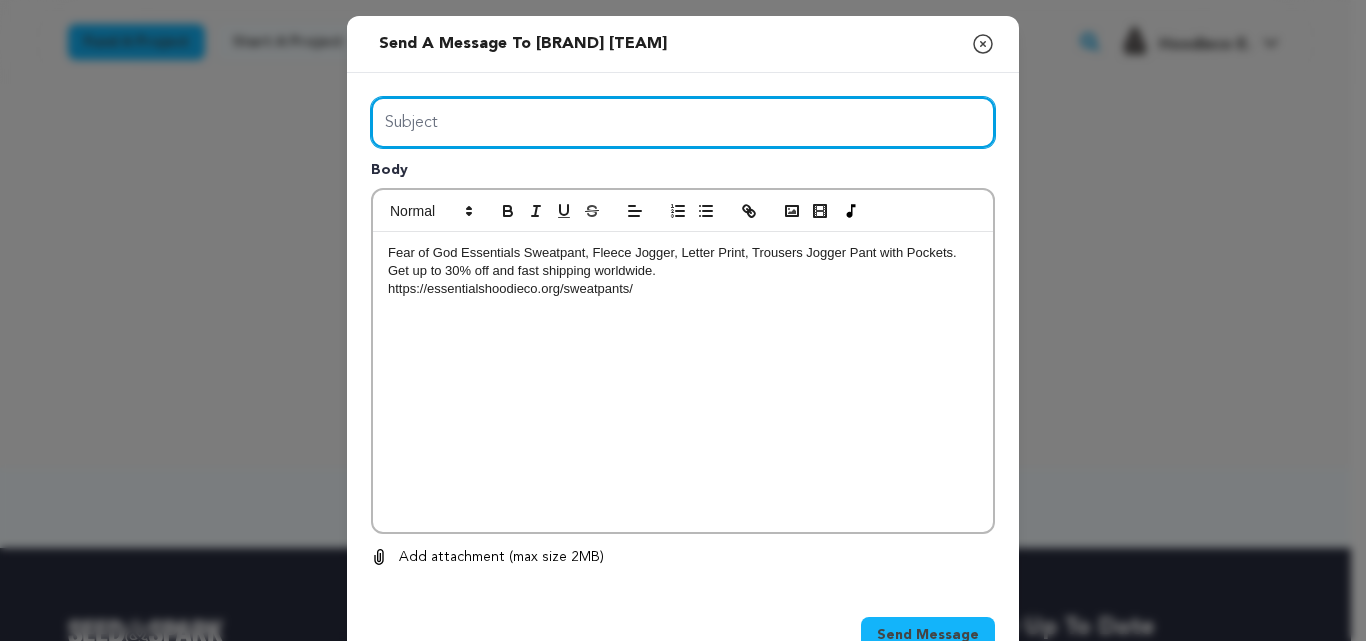 click on "Subject" at bounding box center [683, 122] 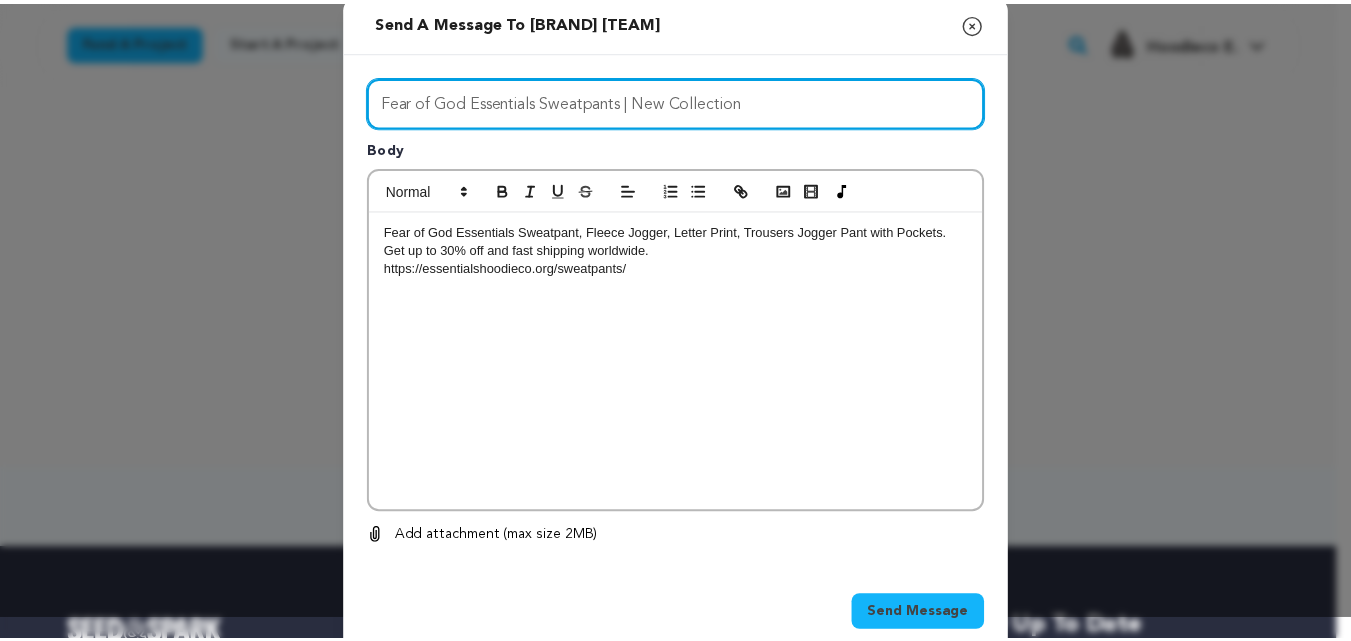 scroll, scrollTop: 0, scrollLeft: 0, axis: both 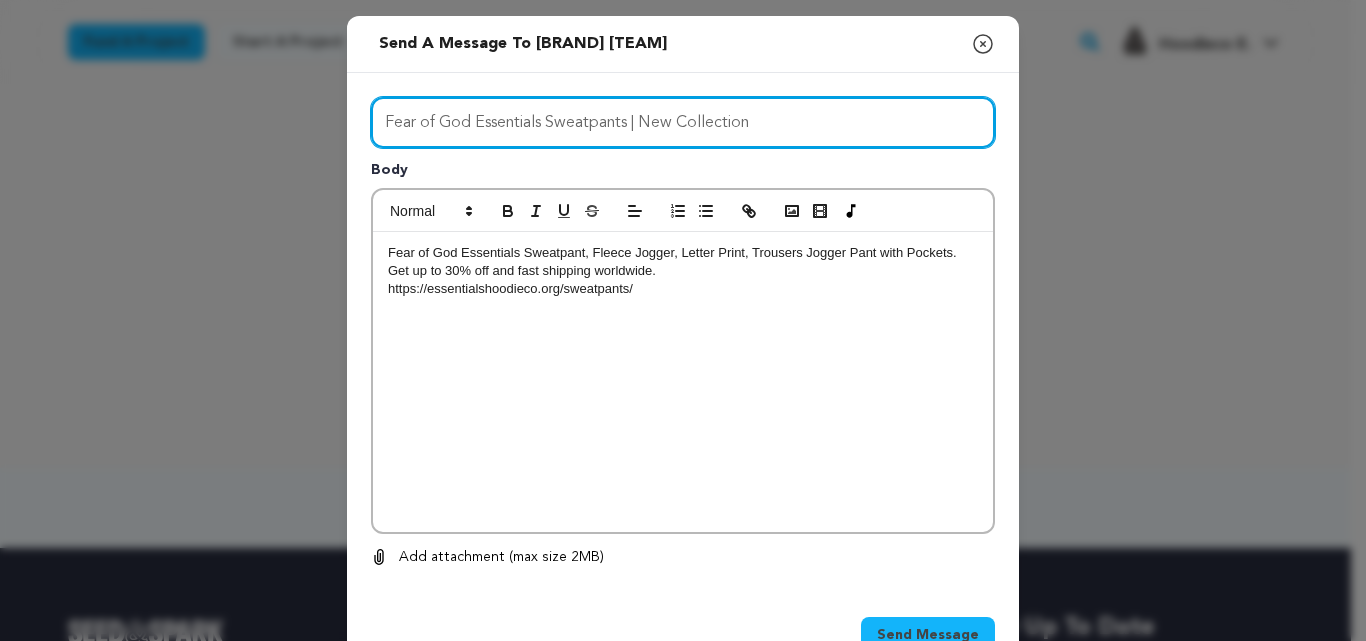 type on "Fear of God Essentials Sweatpants | New Collection" 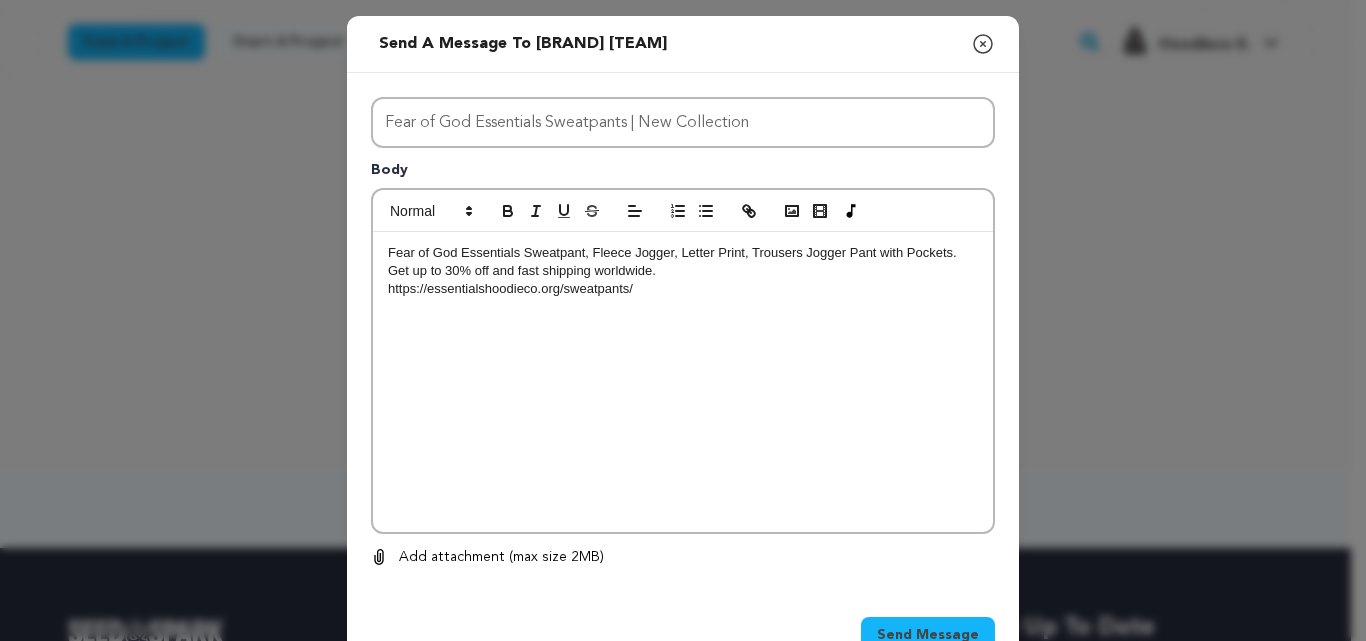 click 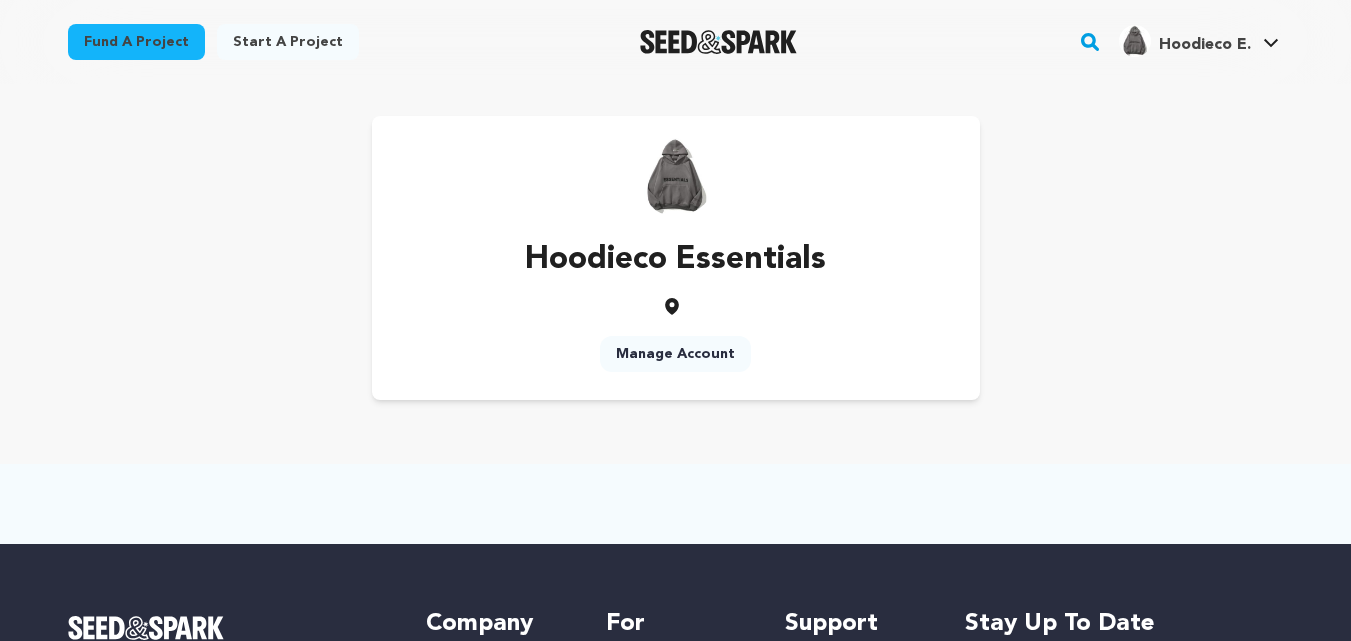 scroll, scrollTop: 0, scrollLeft: 0, axis: both 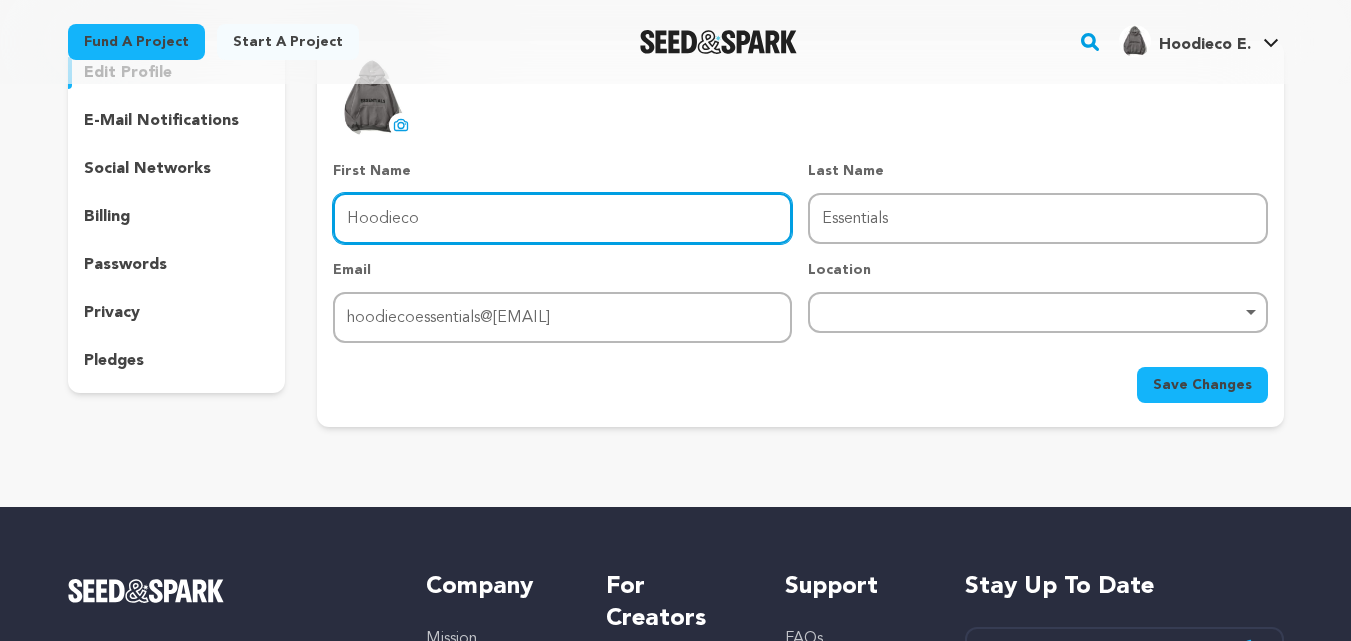 click on "Hoodieco" at bounding box center (562, 218) 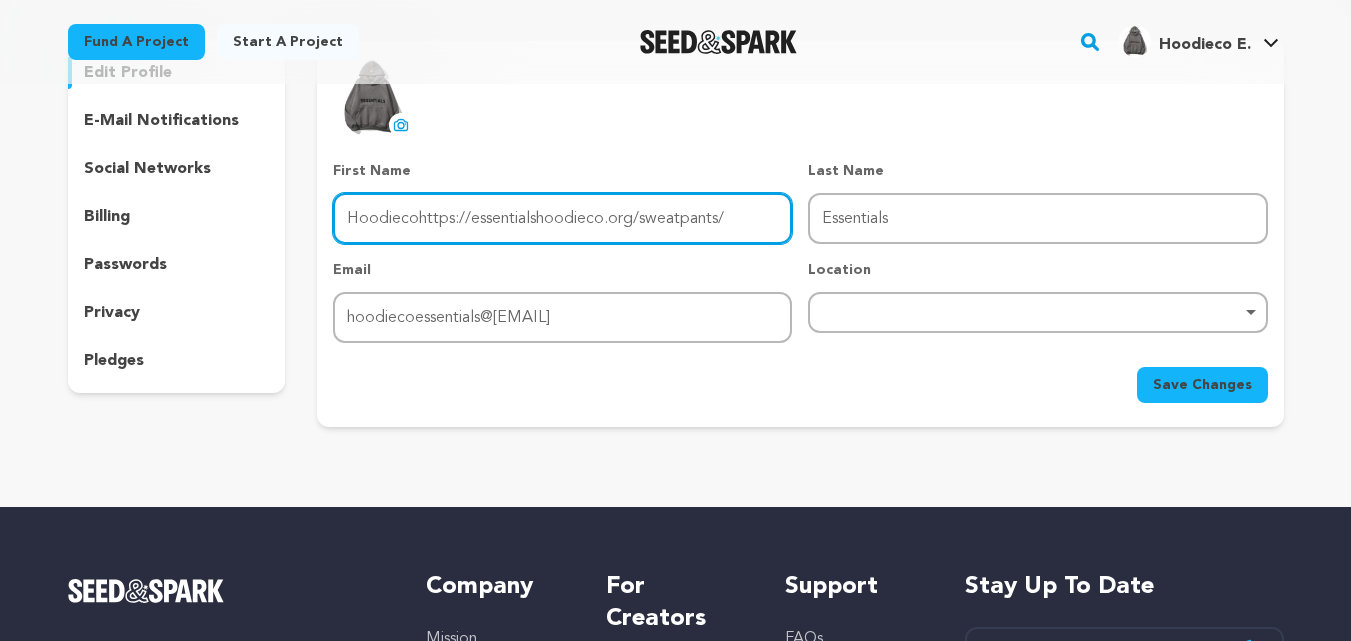 type on "Hoodiecohttps://essentialshoodieco.org/sweatpants/" 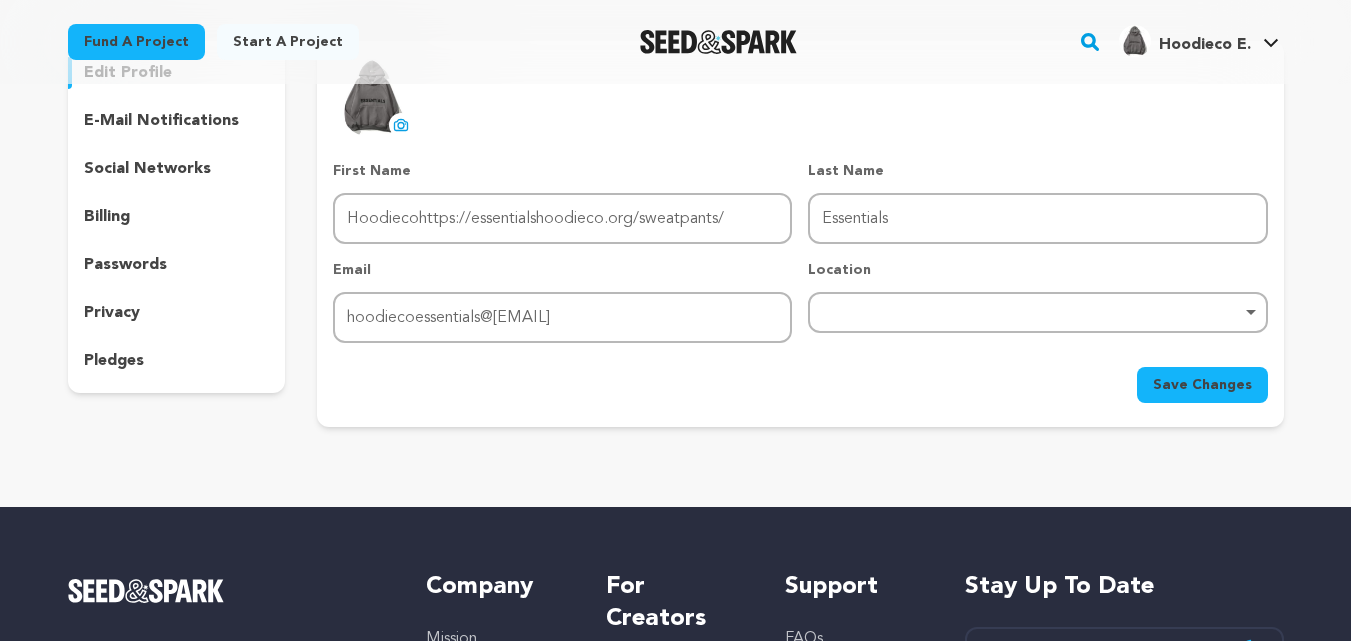 click on "Save Changes" at bounding box center [1202, 385] 